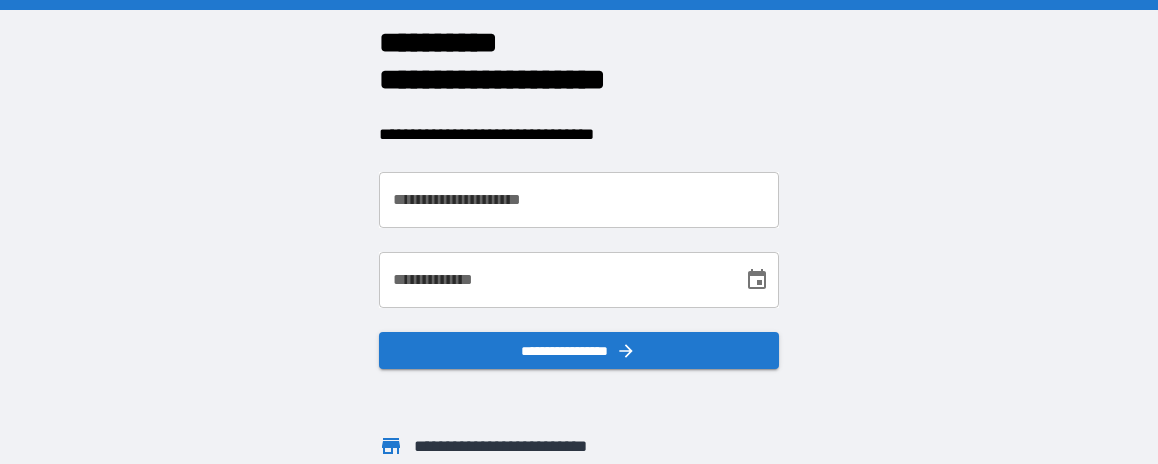scroll, scrollTop: 0, scrollLeft: 0, axis: both 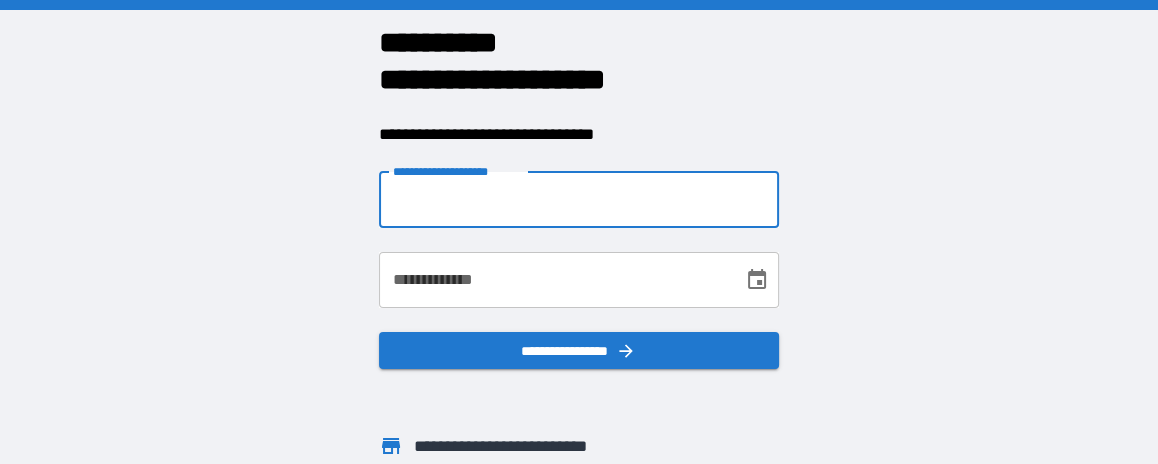 click on "**********" at bounding box center (579, 200) 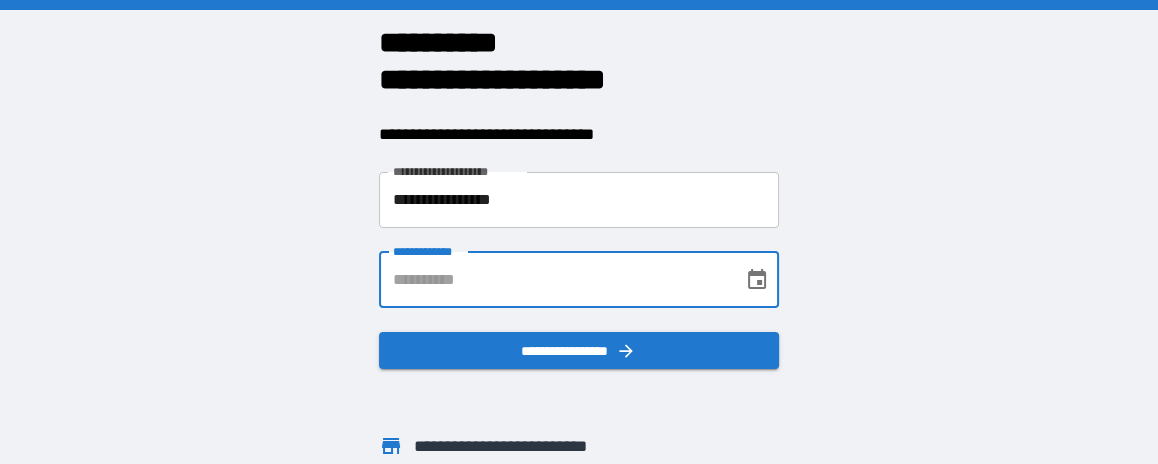 click on "**********" at bounding box center [554, 280] 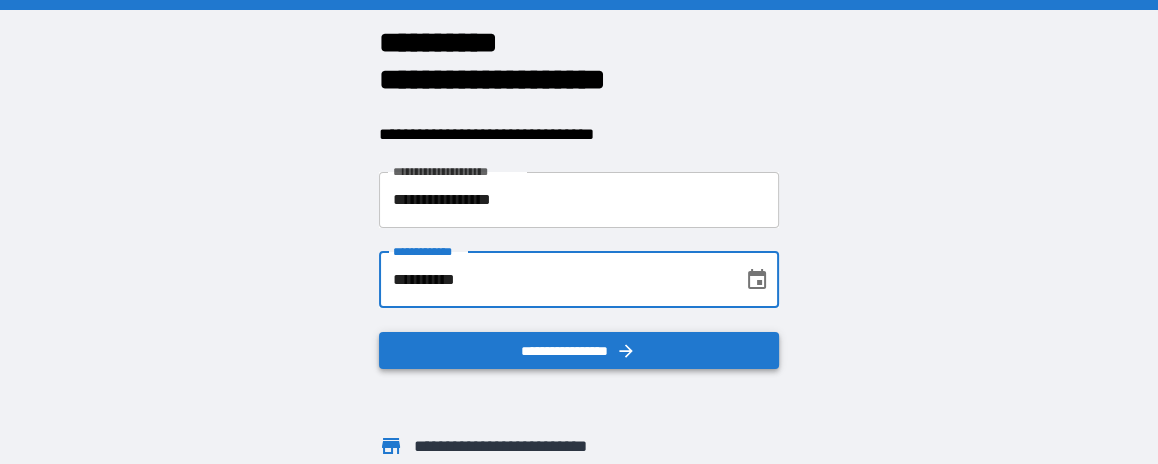 type on "**********" 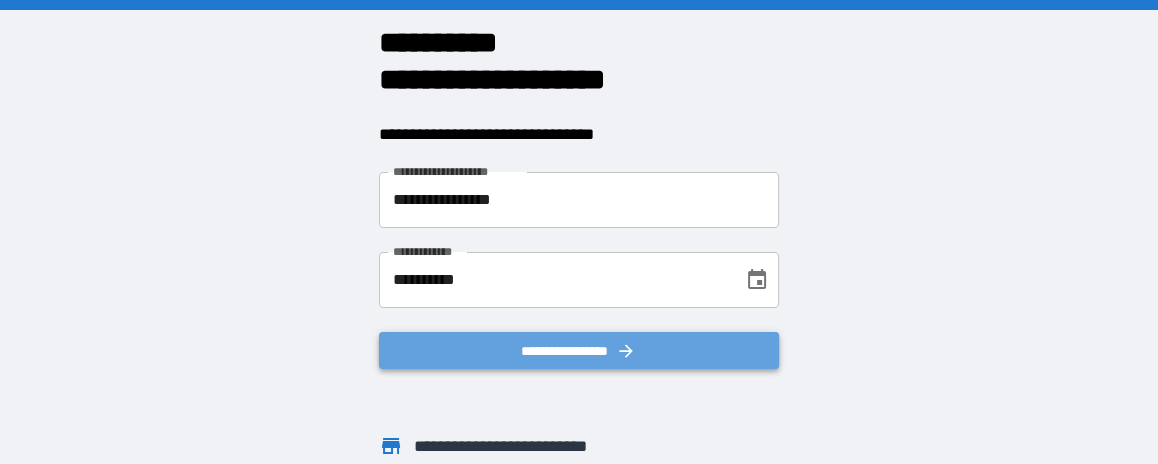 click on "**********" at bounding box center (579, 350) 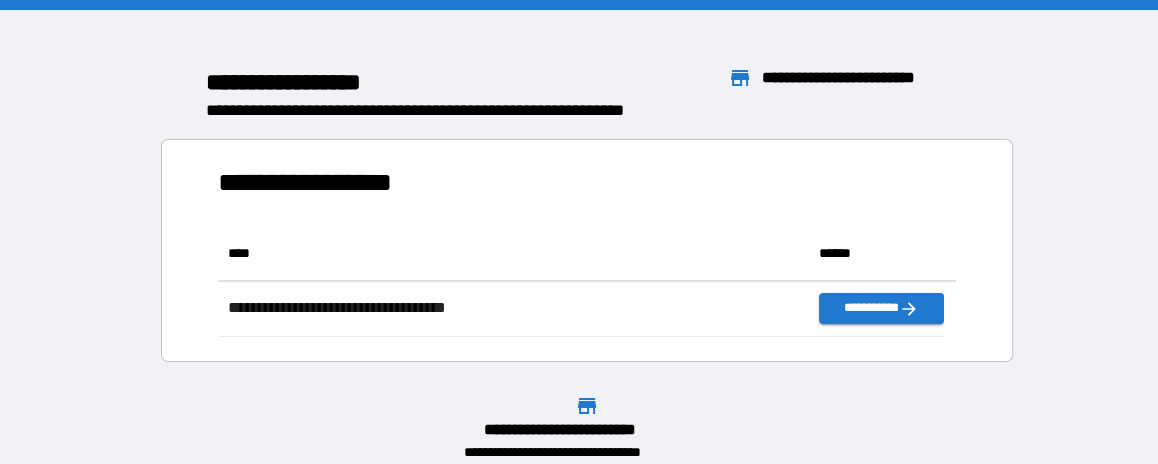 scroll, scrollTop: 92, scrollLeft: 706, axis: both 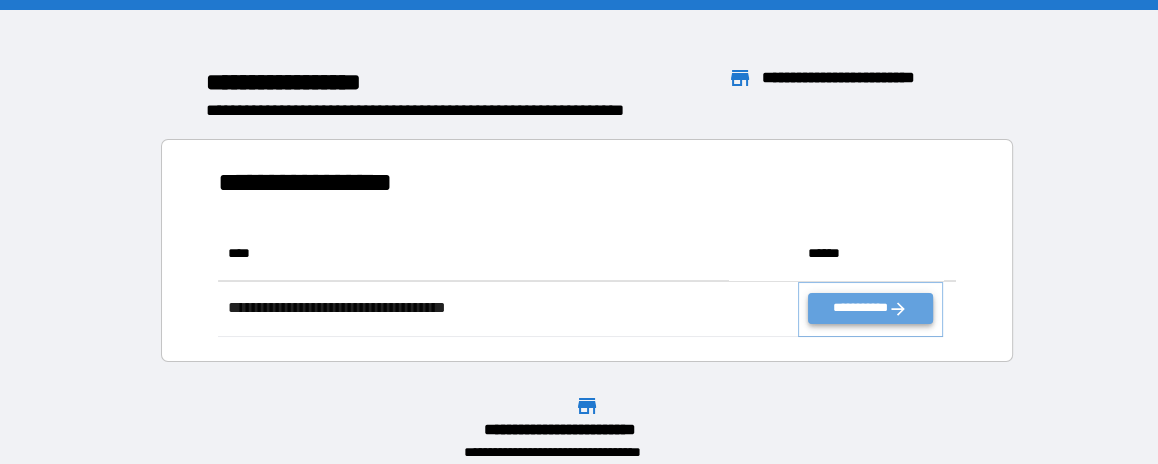 click on "**********" at bounding box center [870, 308] 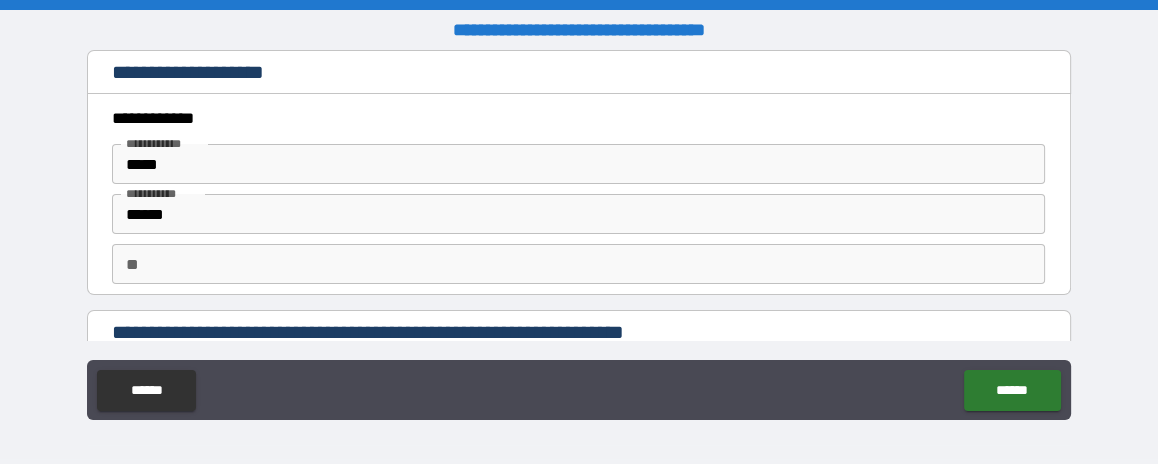 type on "*" 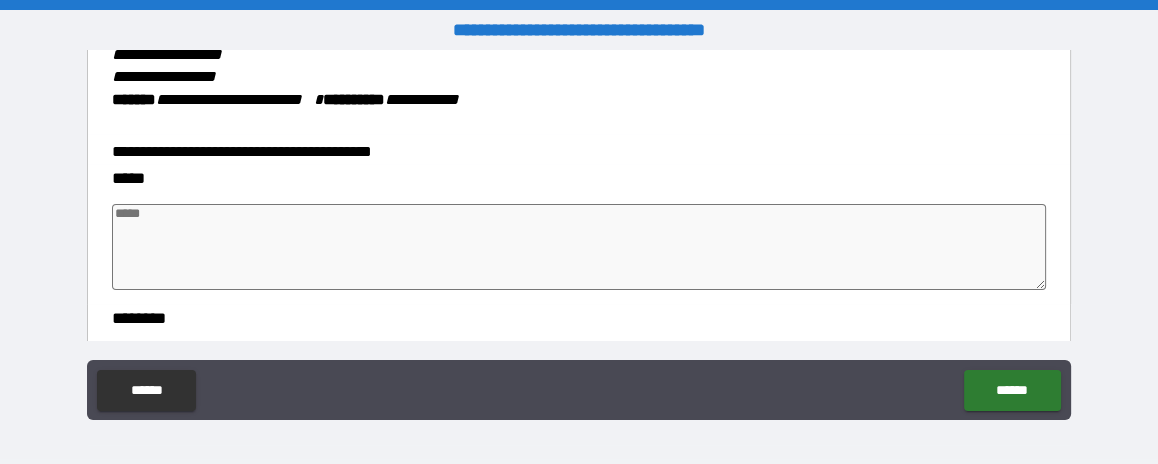 scroll, scrollTop: 499, scrollLeft: 0, axis: vertical 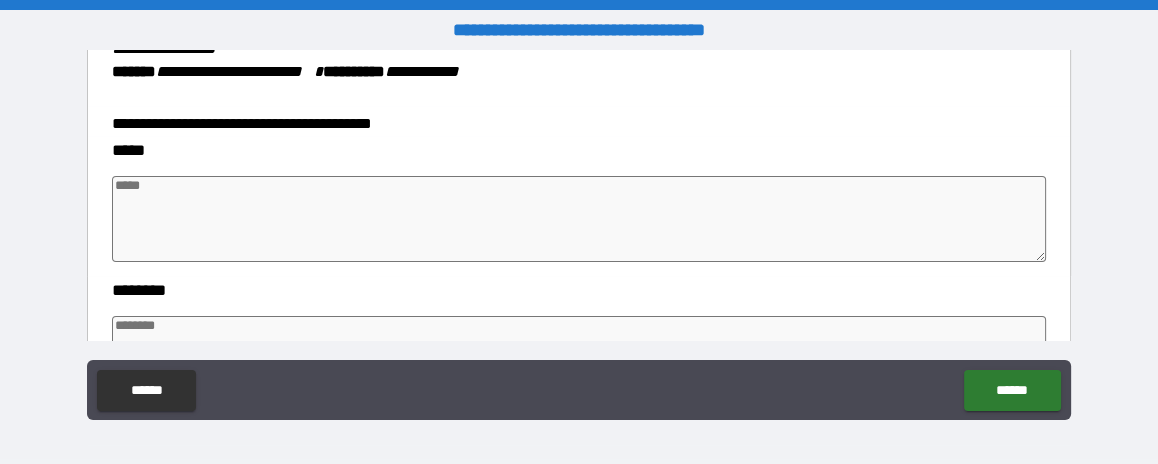 click at bounding box center (579, 219) 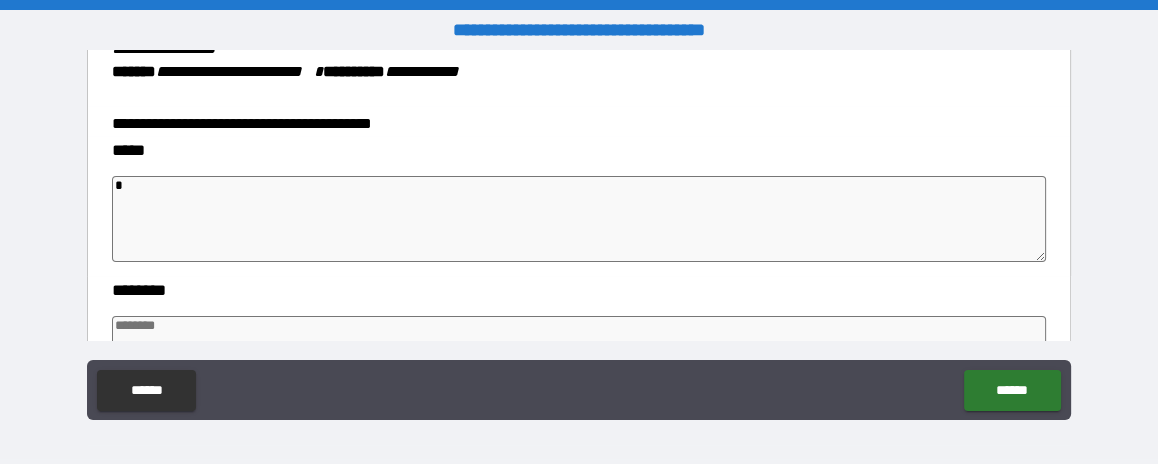 type on "**" 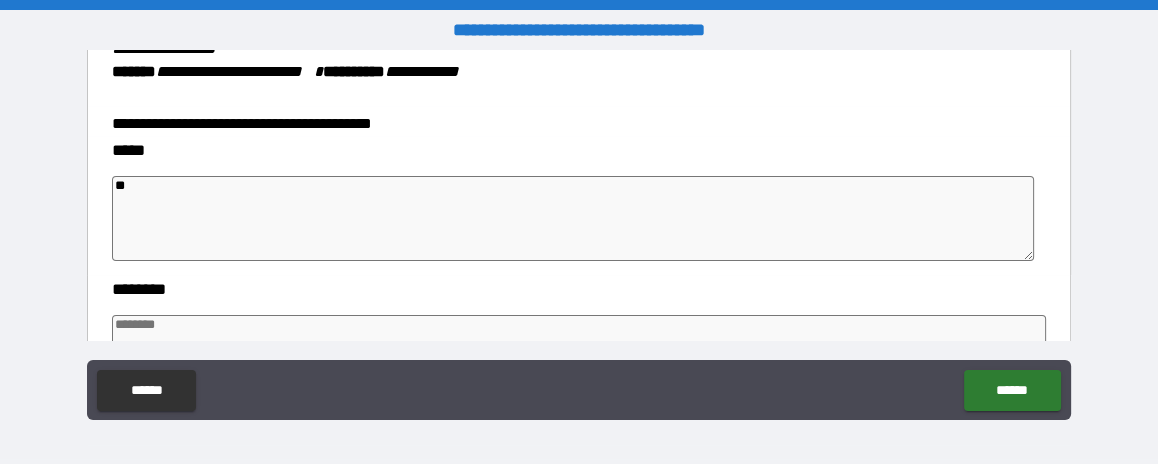type on "***" 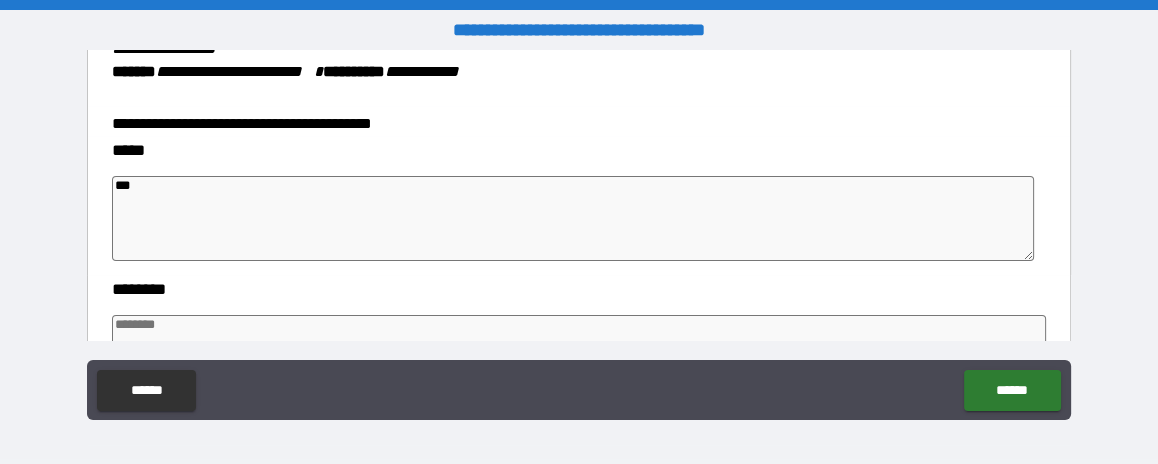 type on "****" 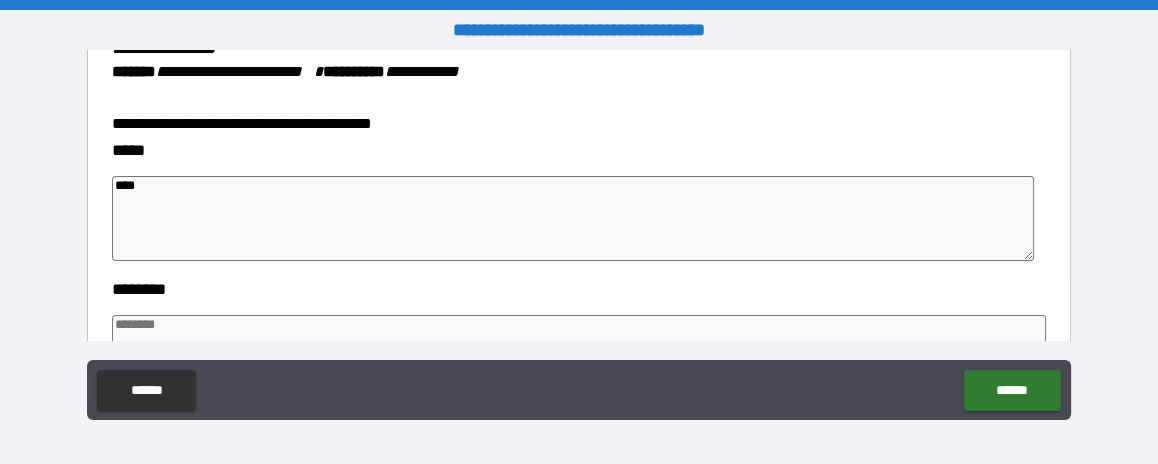 type on "*" 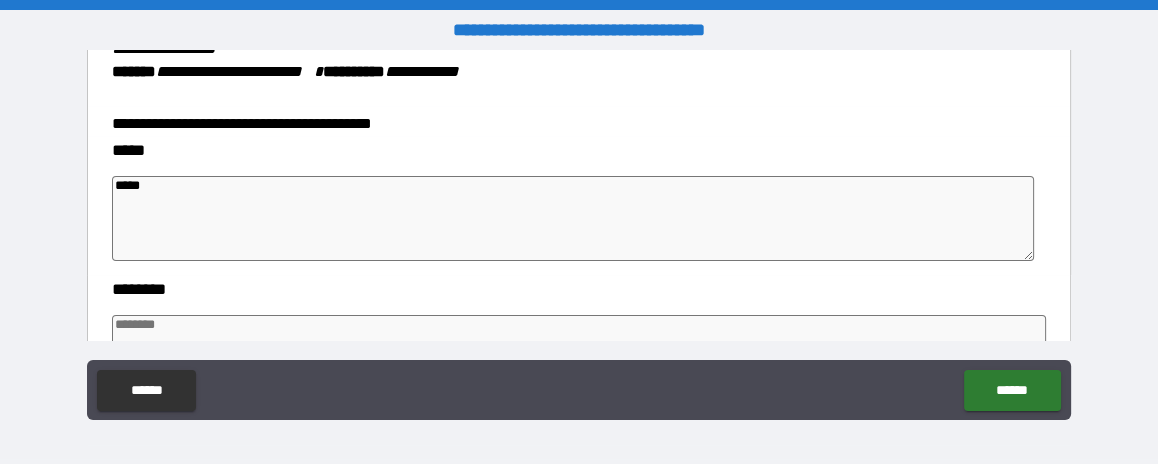 type on "*" 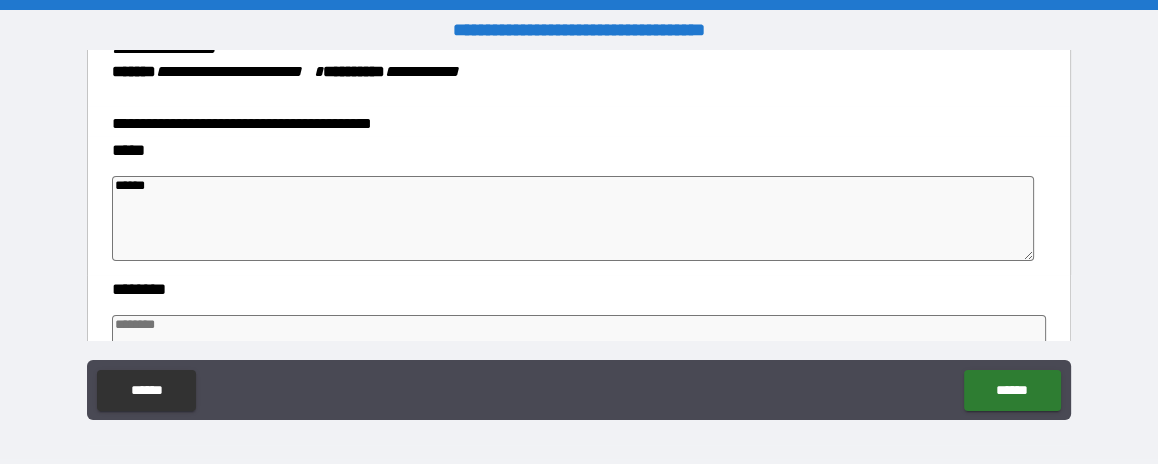 type on "*" 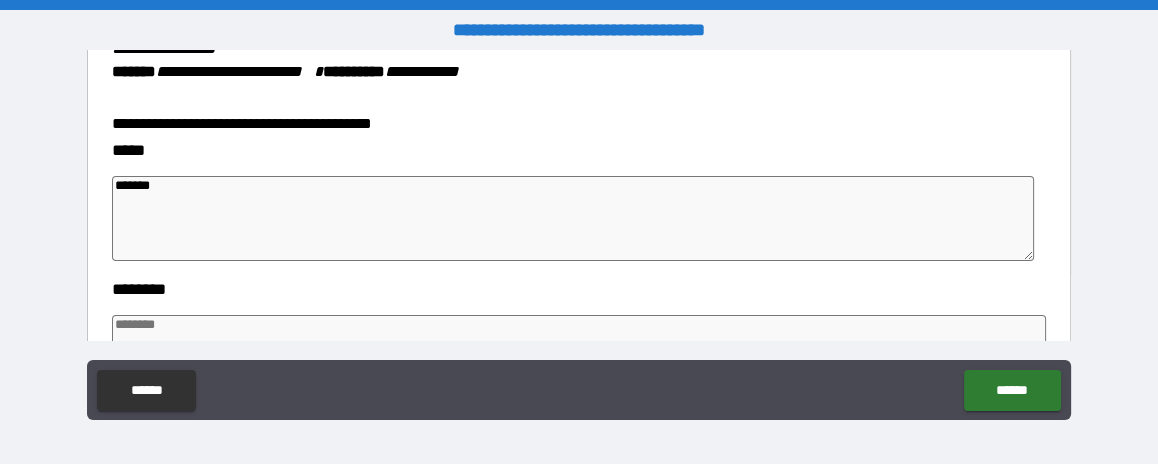 type on "********" 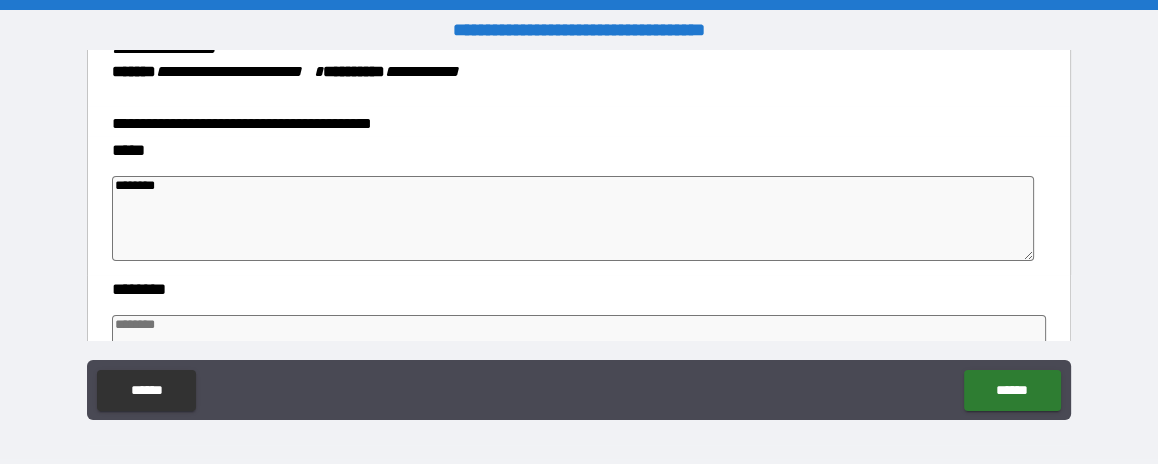 type on "*********" 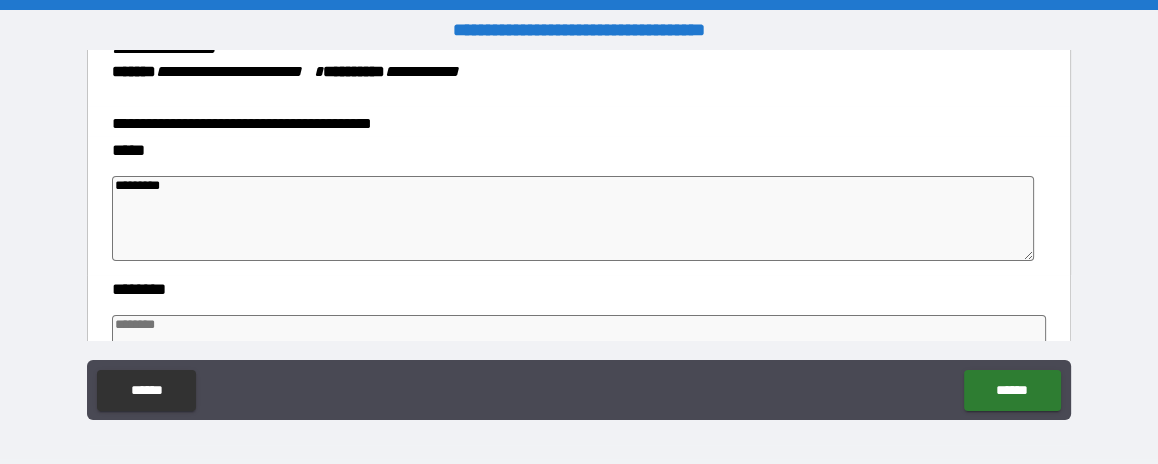type on "*" 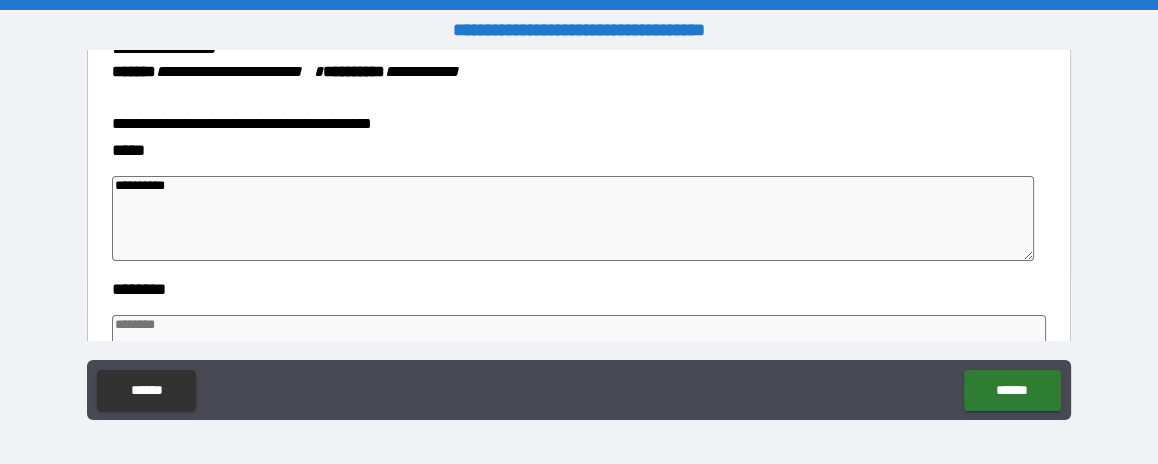type on "*" 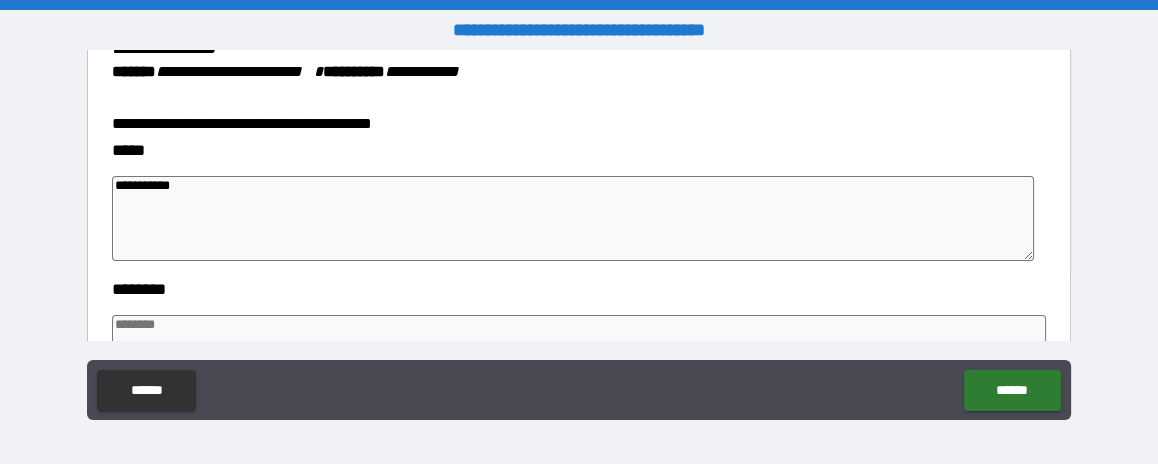 type on "*" 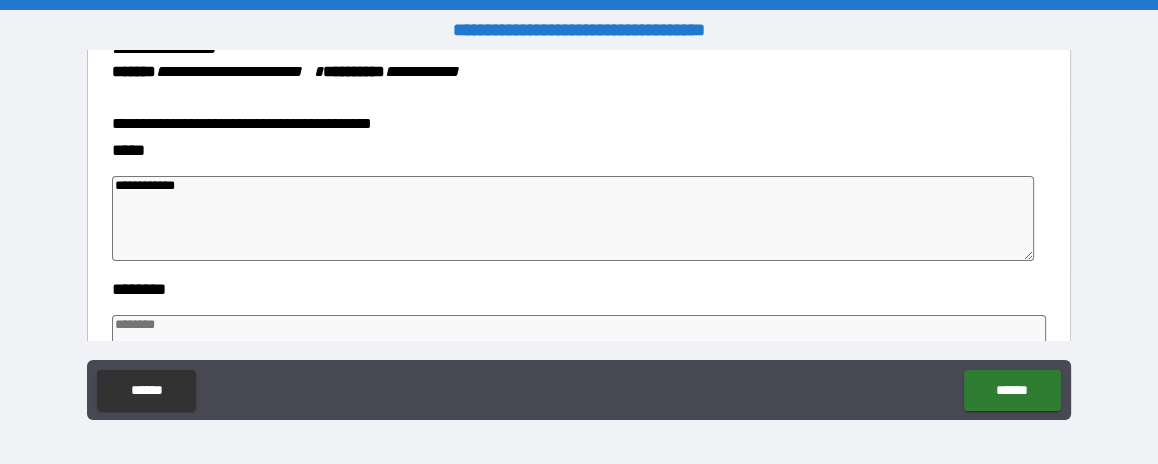 type on "*" 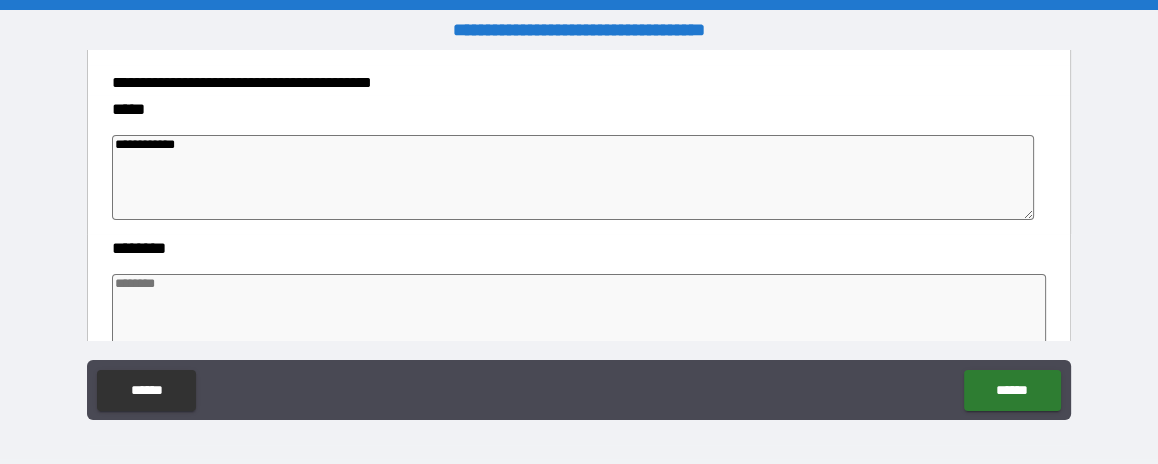 scroll, scrollTop: 625, scrollLeft: 0, axis: vertical 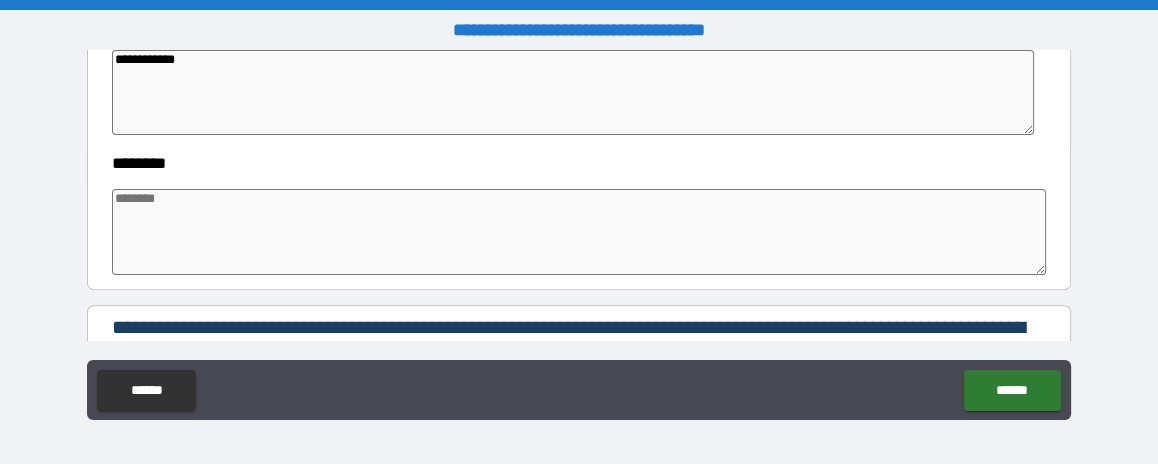 type on "**********" 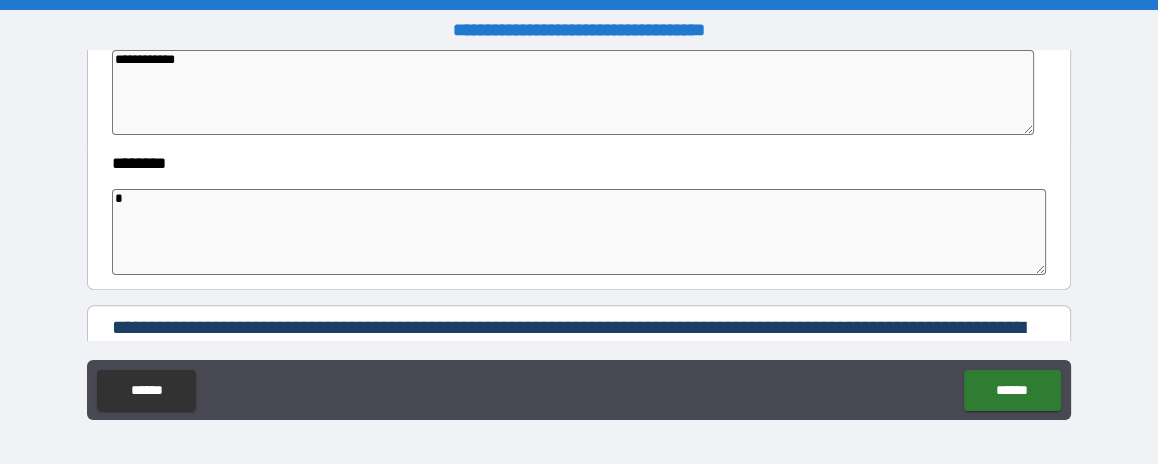 type on "*" 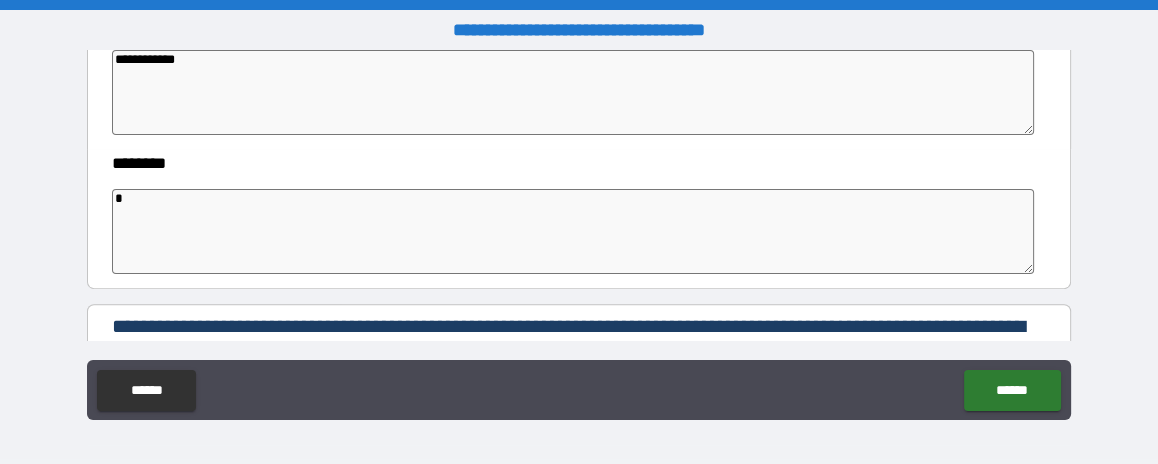 type on "*" 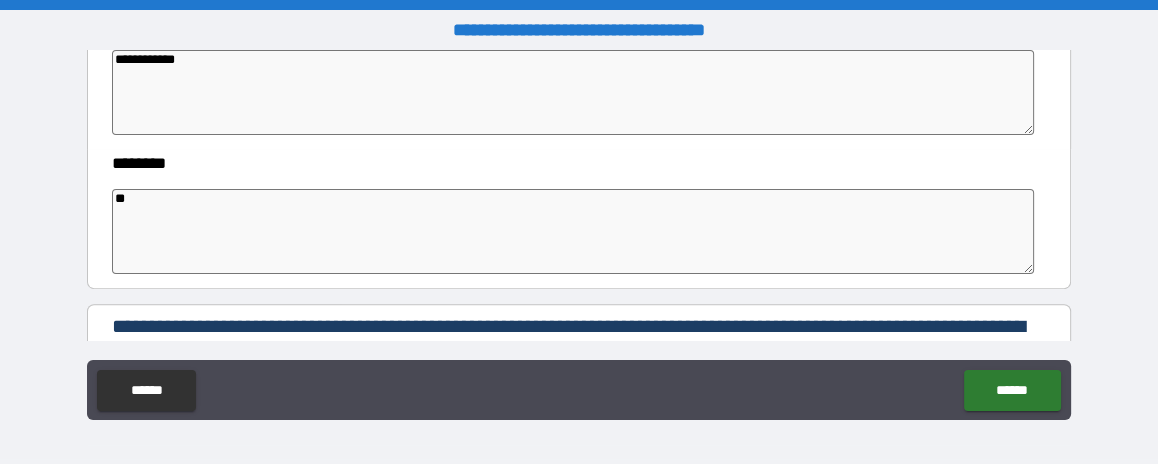 type on "*" 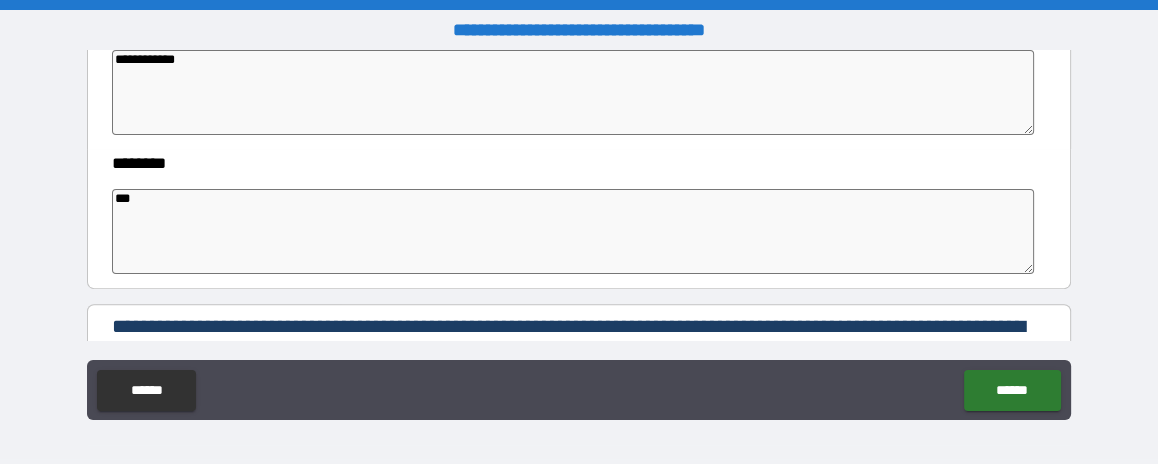 type on "*" 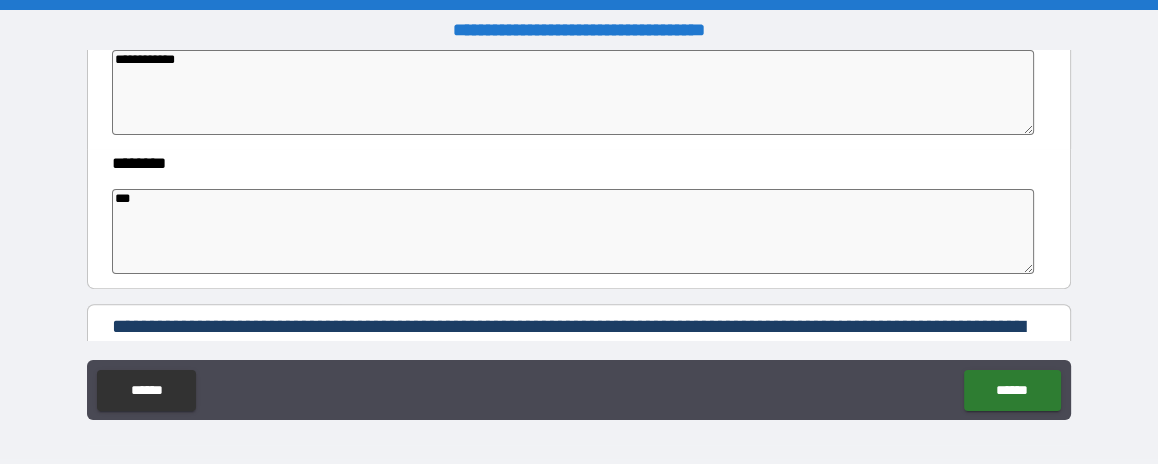 type 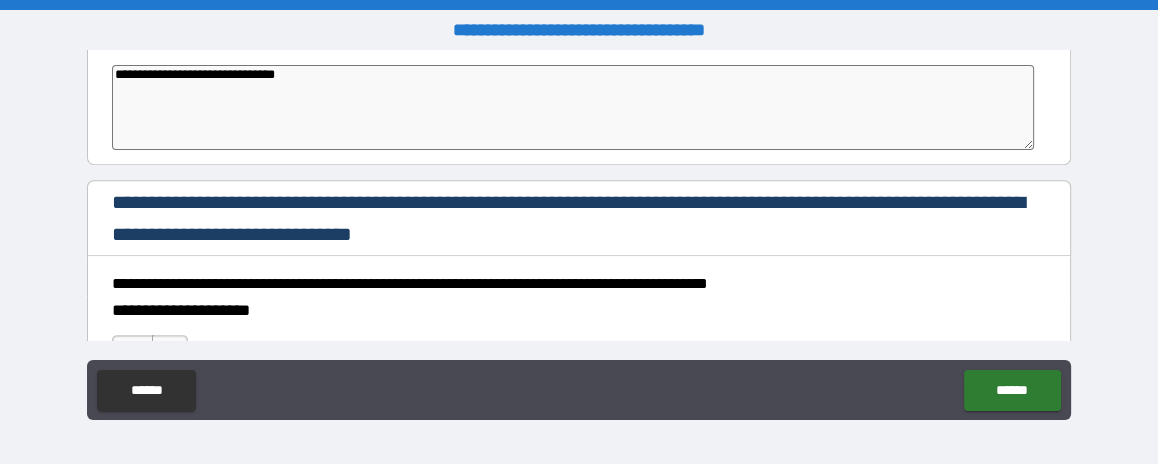 scroll, scrollTop: 875, scrollLeft: 0, axis: vertical 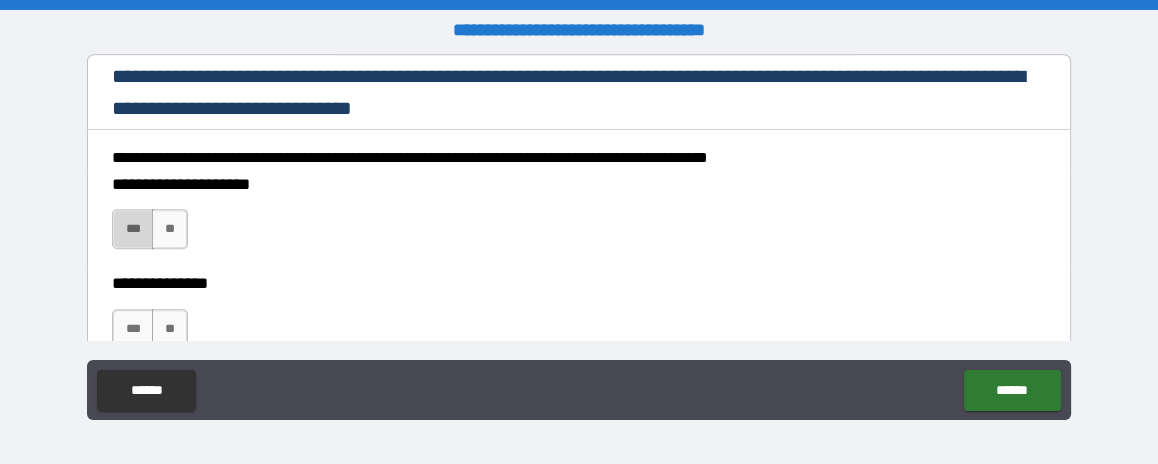 click on "***" at bounding box center (132, 229) 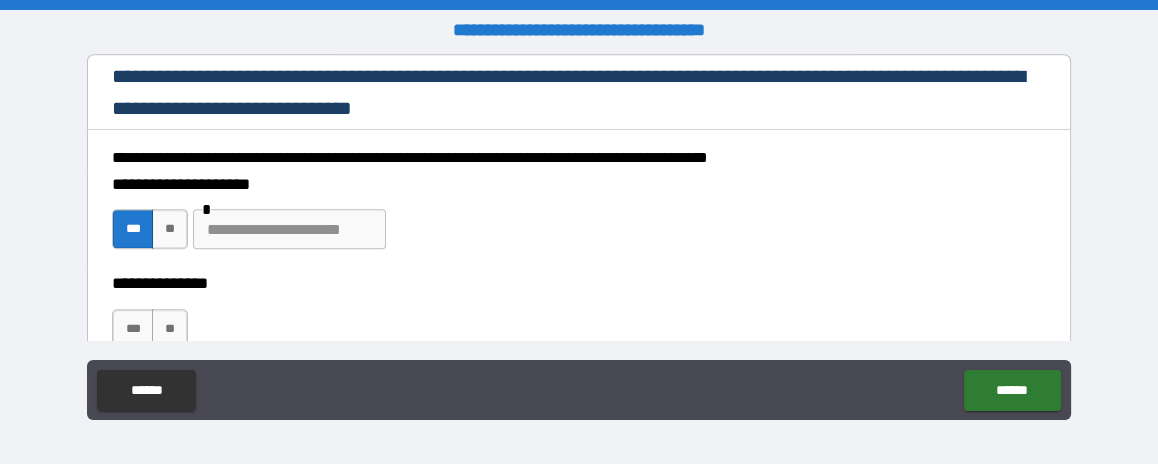scroll, scrollTop: 999, scrollLeft: 0, axis: vertical 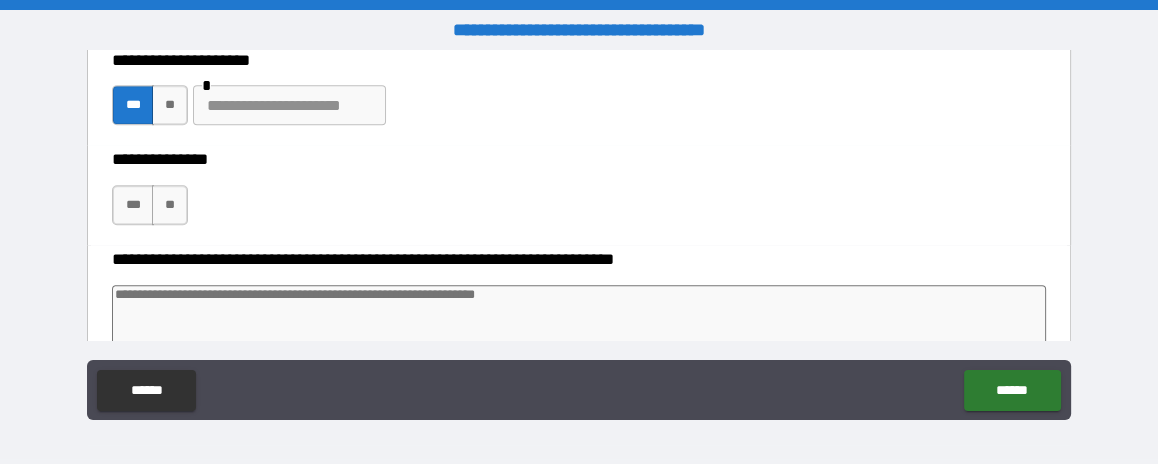 click at bounding box center [289, 105] 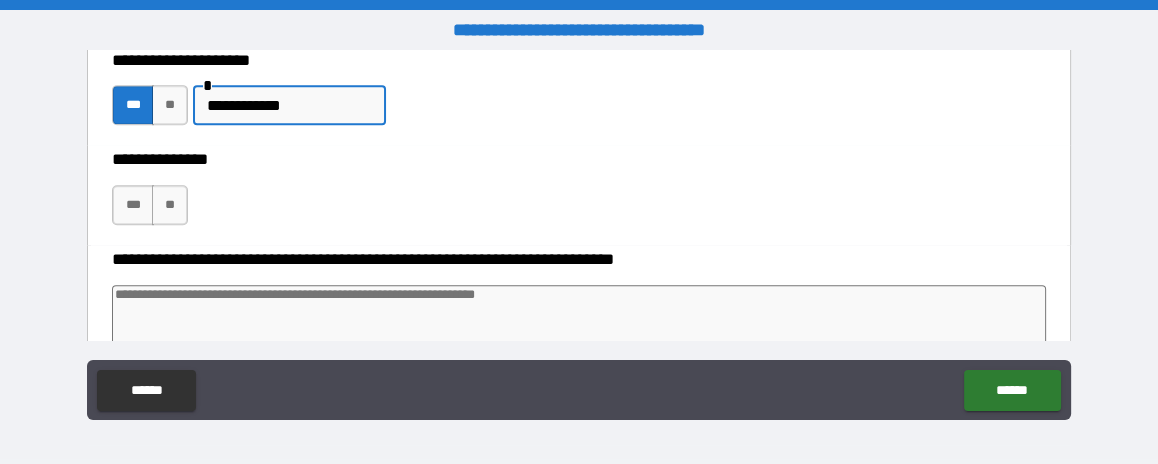 drag, startPoint x: 311, startPoint y: 106, endPoint x: 275, endPoint y: 113, distance: 36.67424 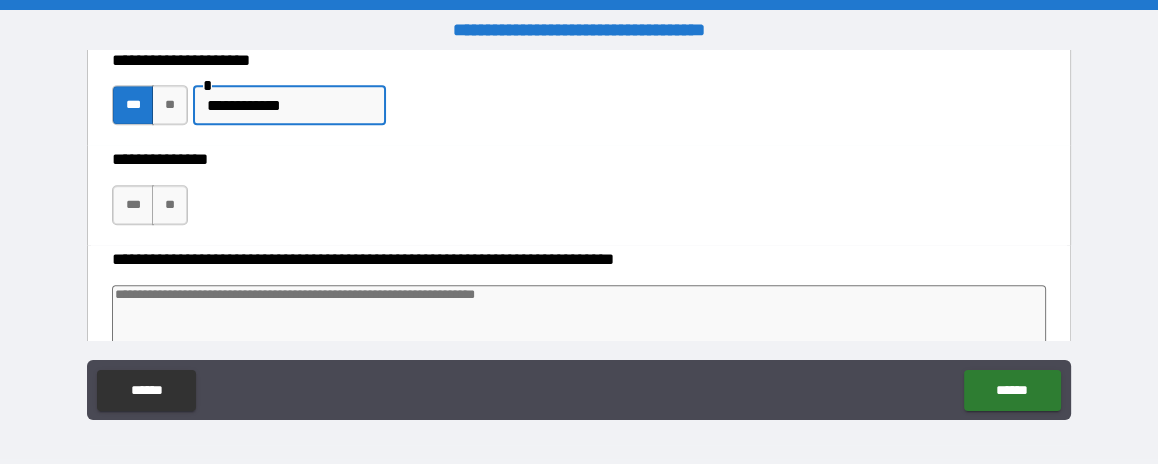 click on "**********" at bounding box center (289, 105) 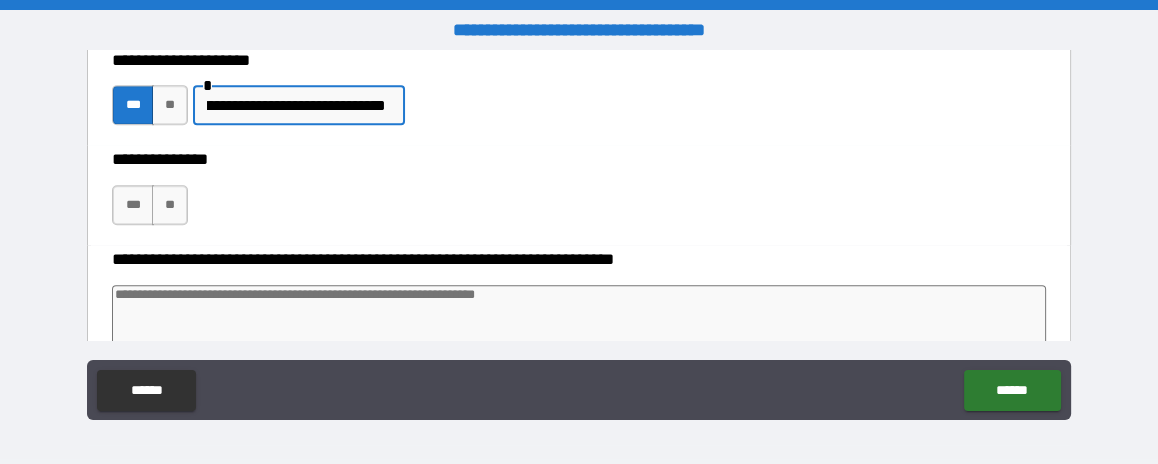 scroll, scrollTop: 0, scrollLeft: 910, axis: horizontal 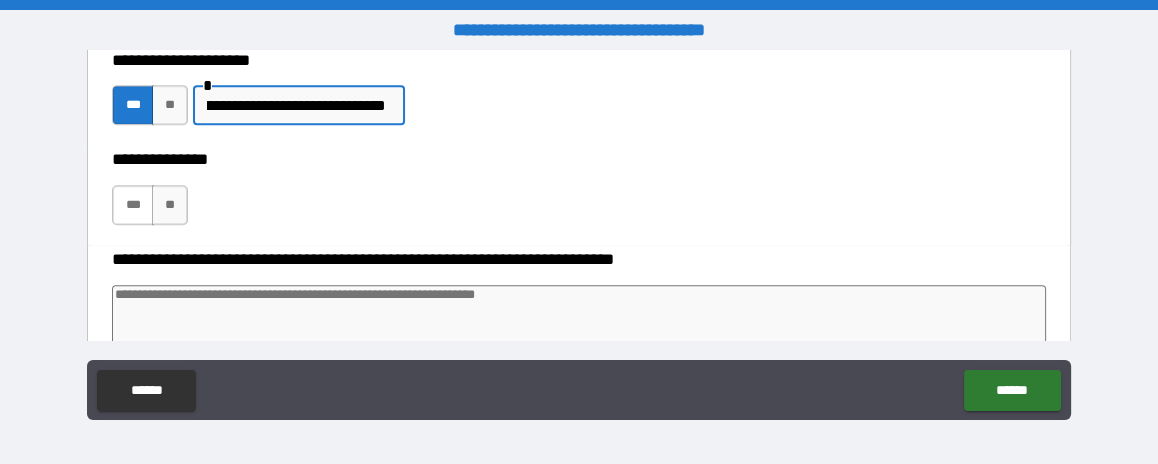 click on "***" at bounding box center (132, 205) 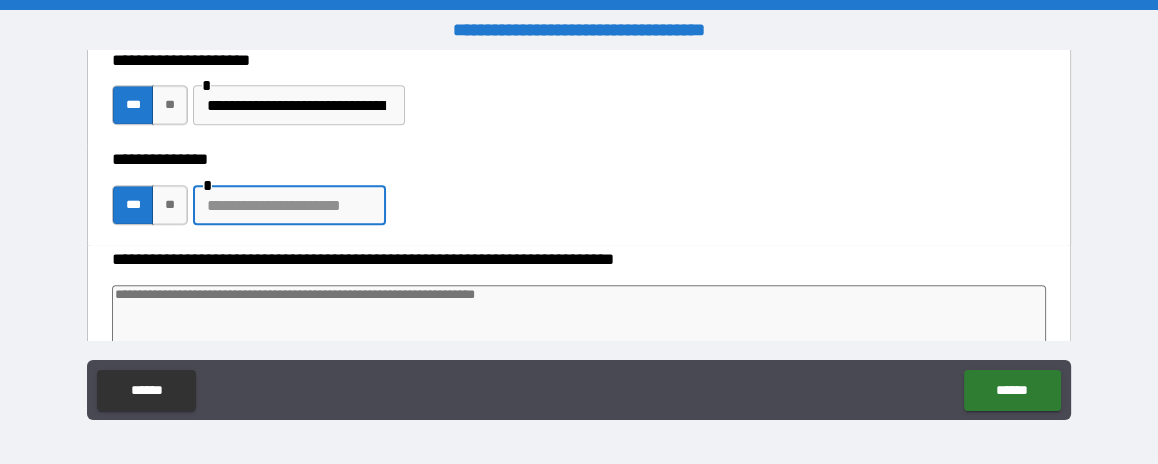 click at bounding box center (289, 205) 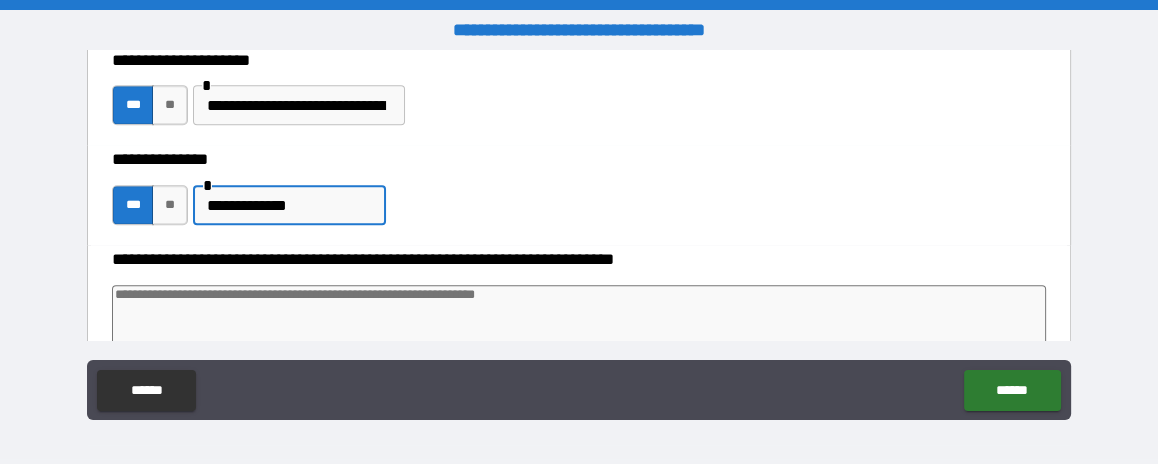 scroll, scrollTop: 1125, scrollLeft: 0, axis: vertical 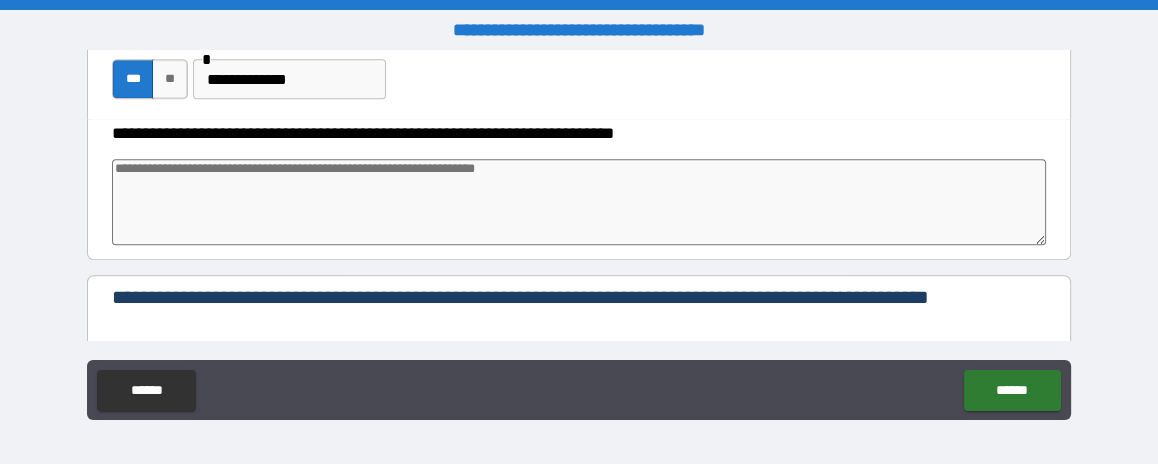 click at bounding box center (579, 202) 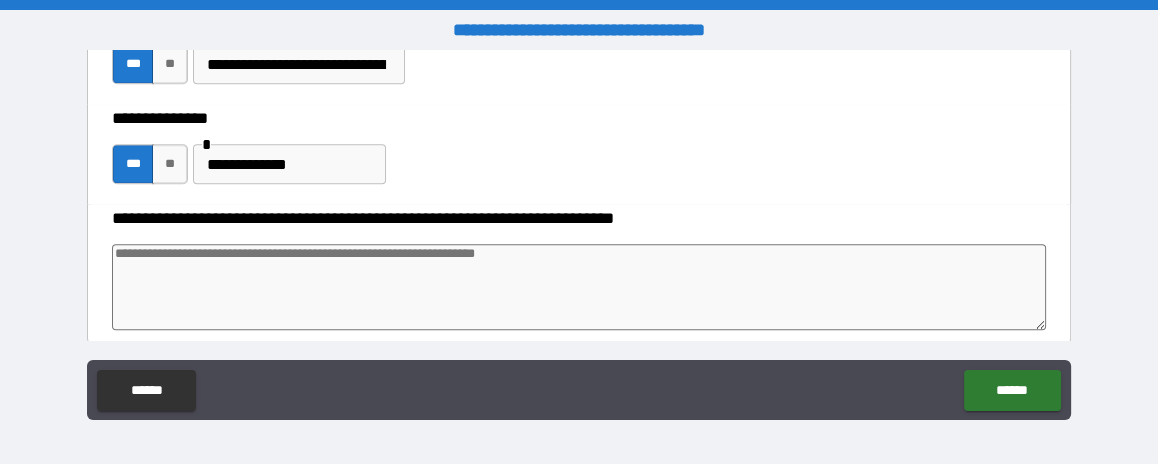scroll, scrollTop: 875, scrollLeft: 0, axis: vertical 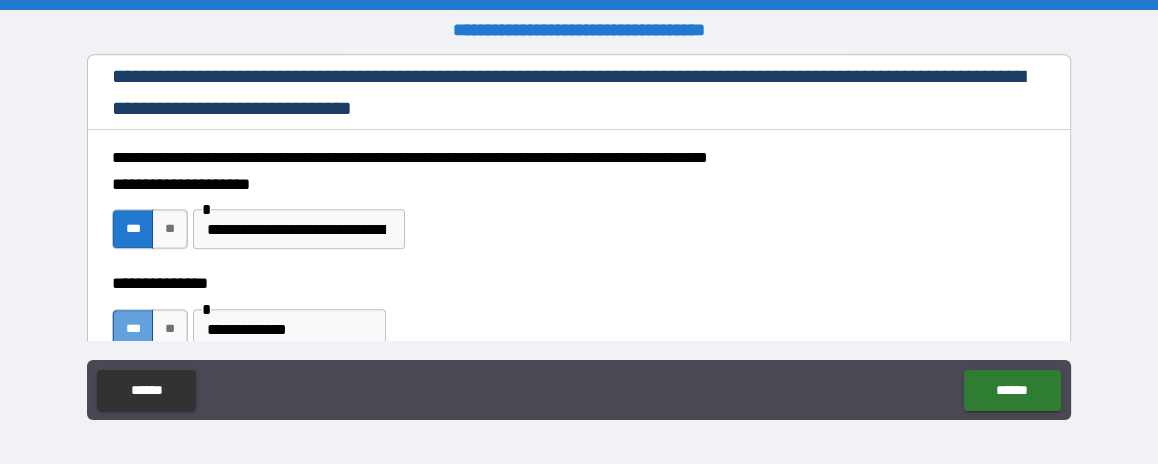 click on "***" at bounding box center (132, 329) 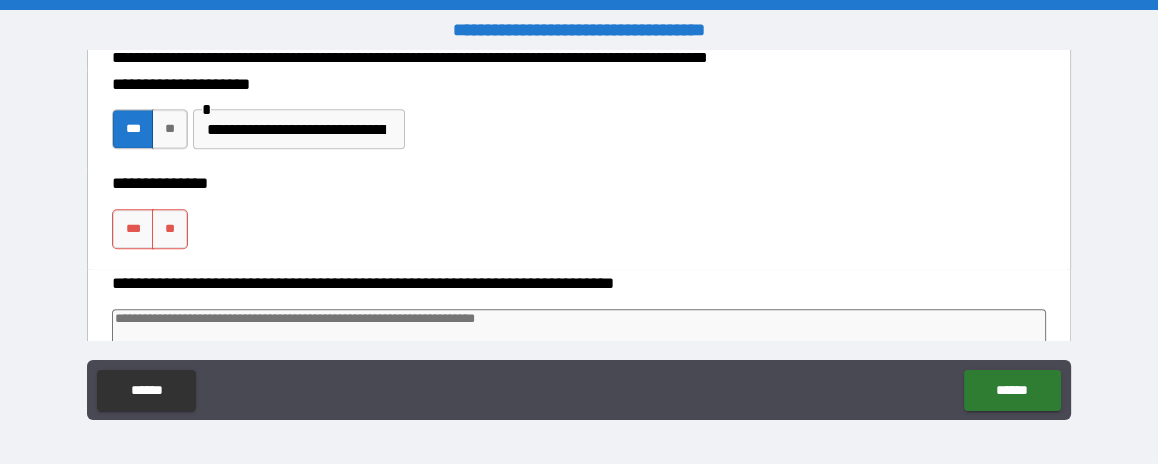 scroll, scrollTop: 999, scrollLeft: 0, axis: vertical 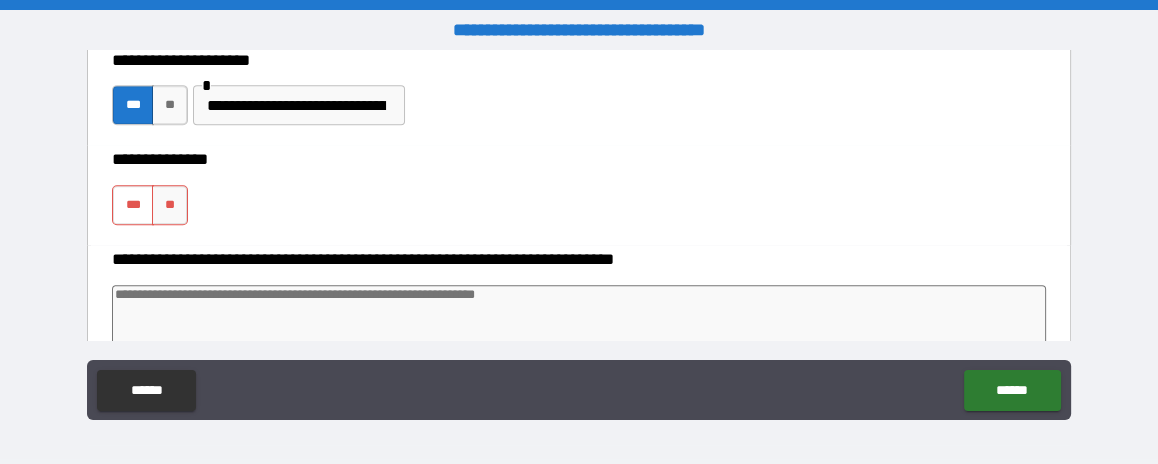 click on "***" at bounding box center [132, 205] 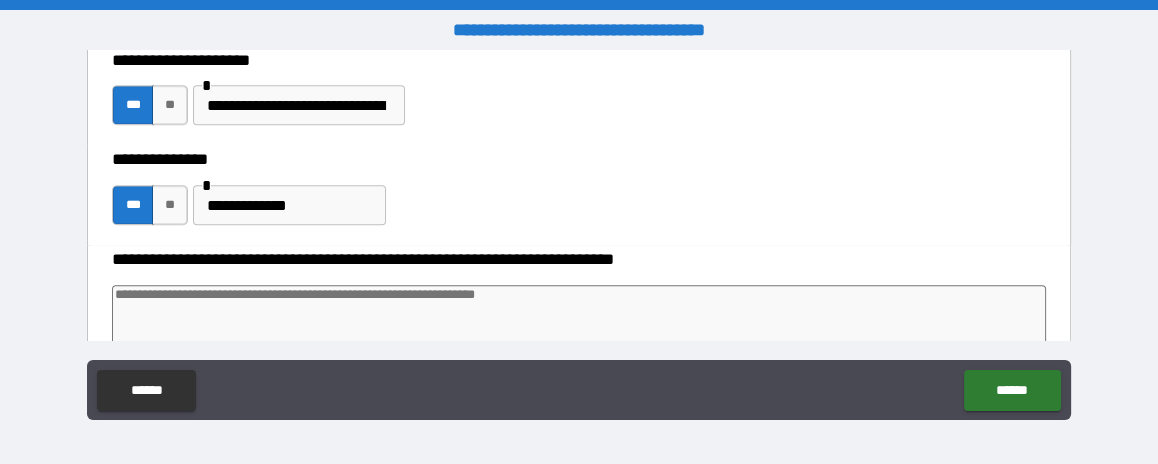 click at bounding box center (579, 328) 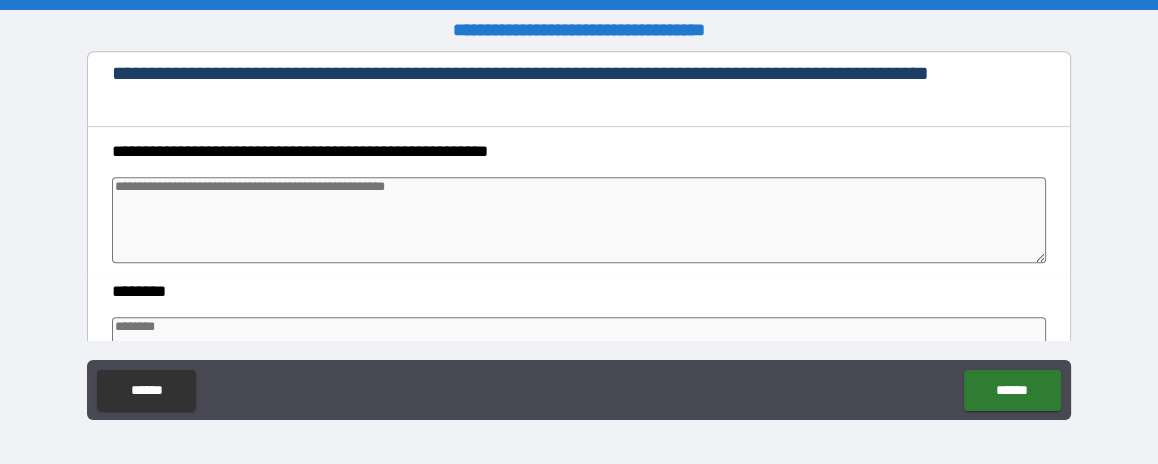 scroll, scrollTop: 1375, scrollLeft: 0, axis: vertical 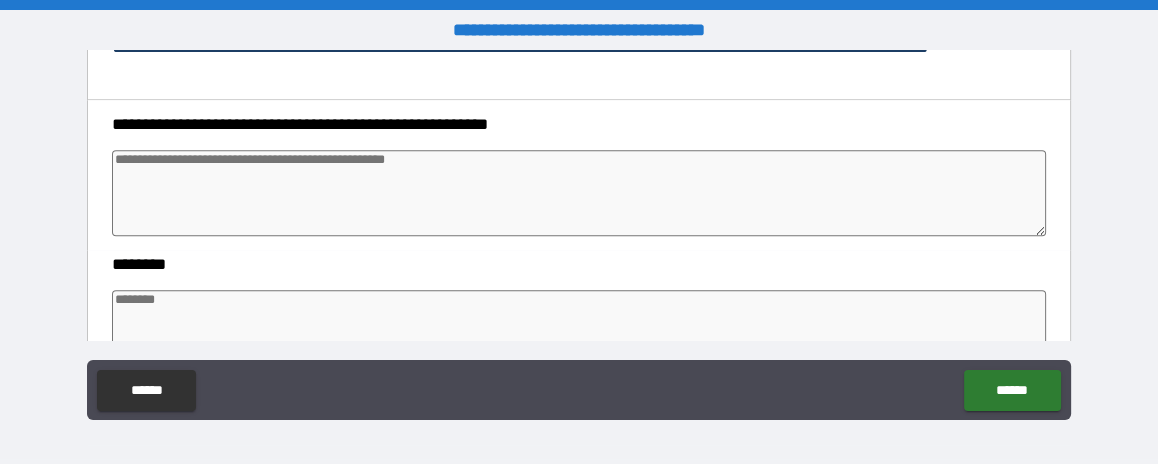 click at bounding box center [579, 193] 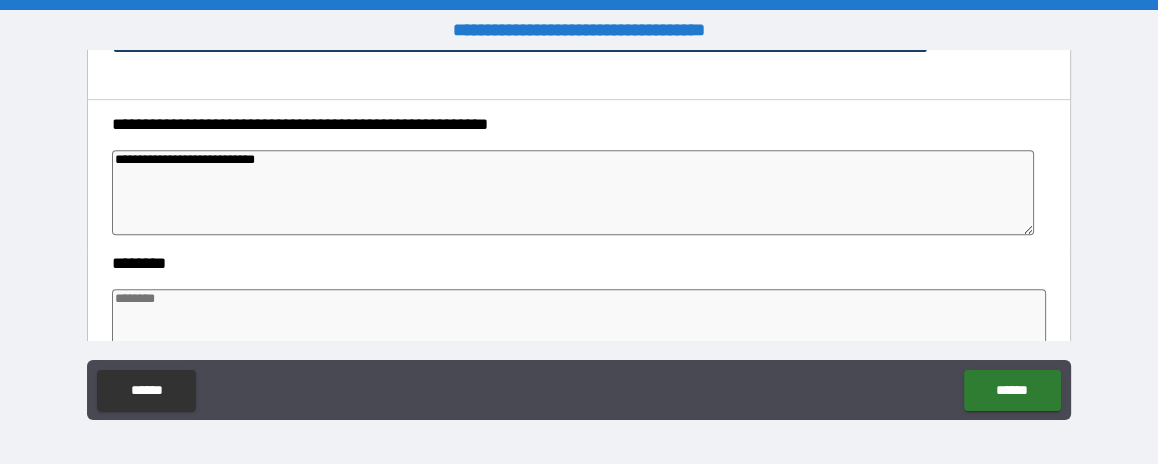 click at bounding box center (579, 332) 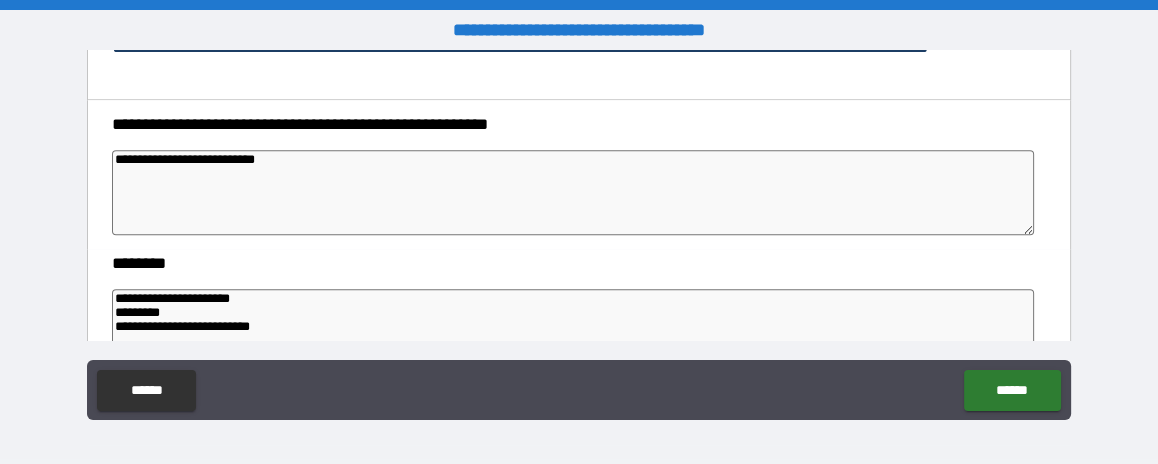 click on "**********" at bounding box center (573, 331) 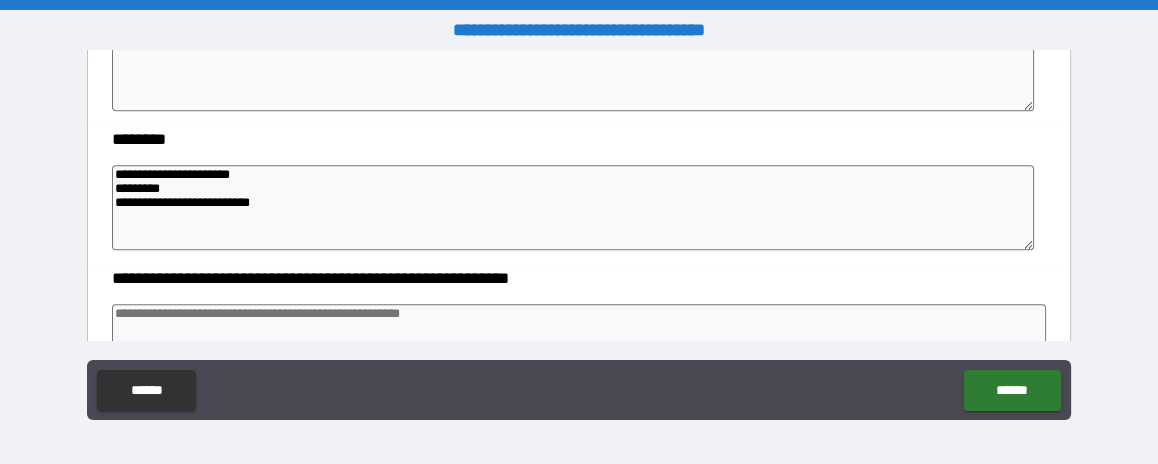 scroll, scrollTop: 1625, scrollLeft: 0, axis: vertical 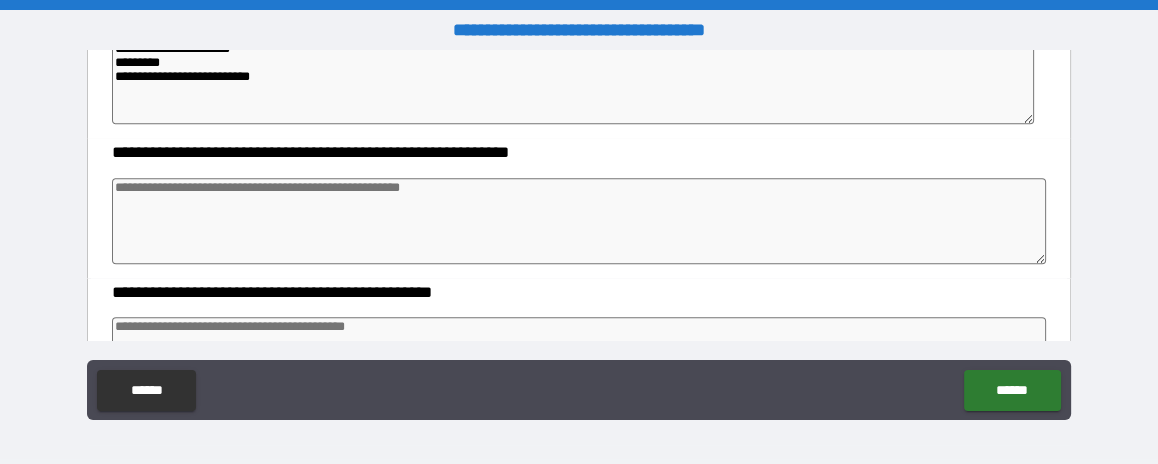 click at bounding box center [579, 221] 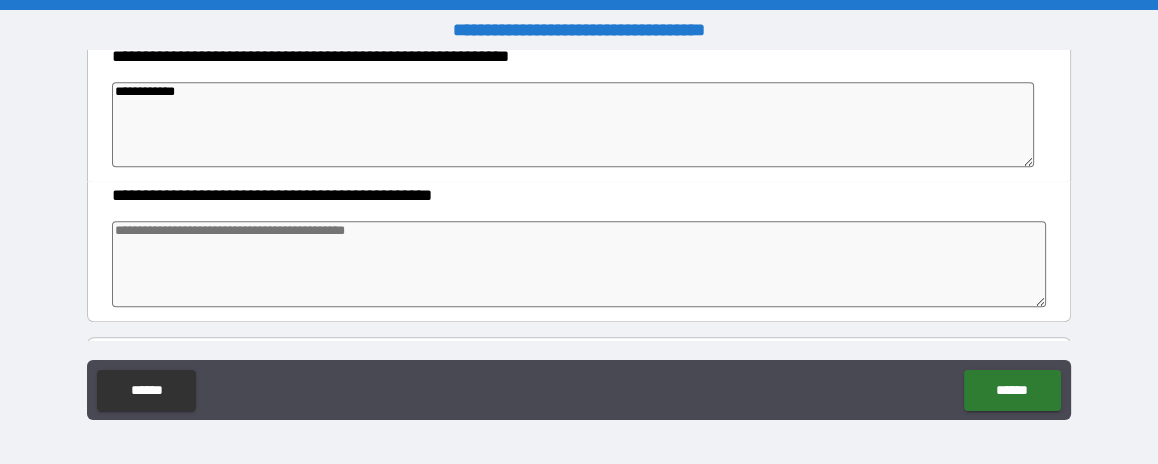 scroll, scrollTop: 1749, scrollLeft: 0, axis: vertical 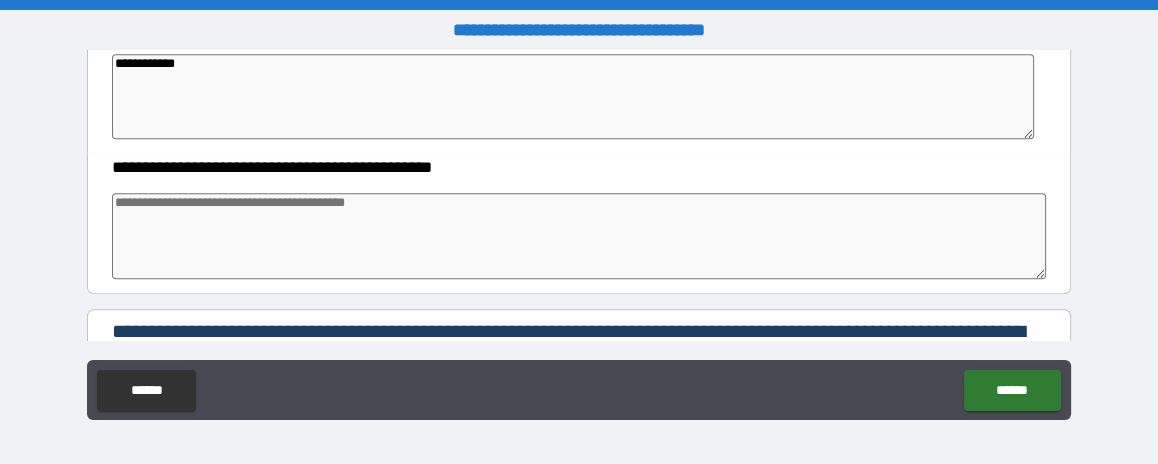 click at bounding box center [579, 236] 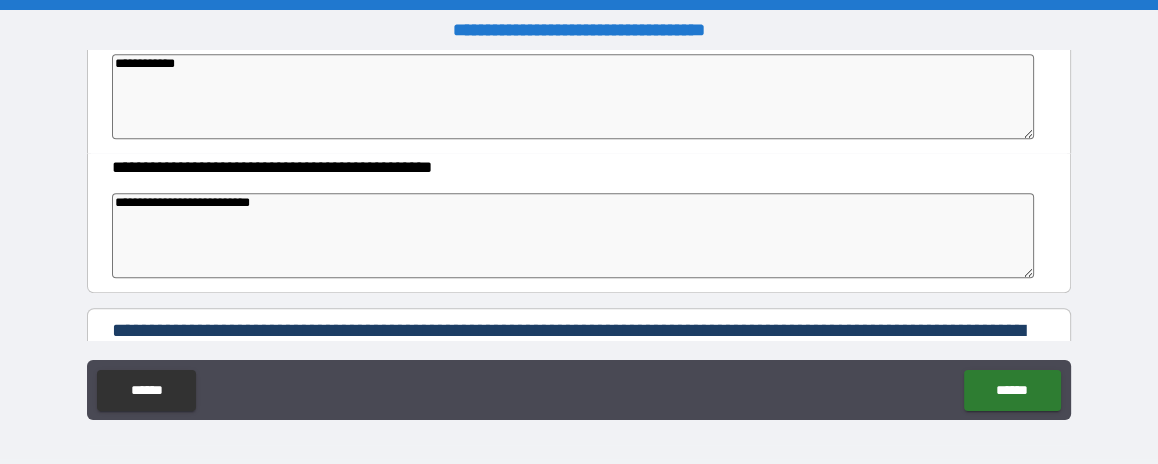 click on "**********" at bounding box center [573, 235] 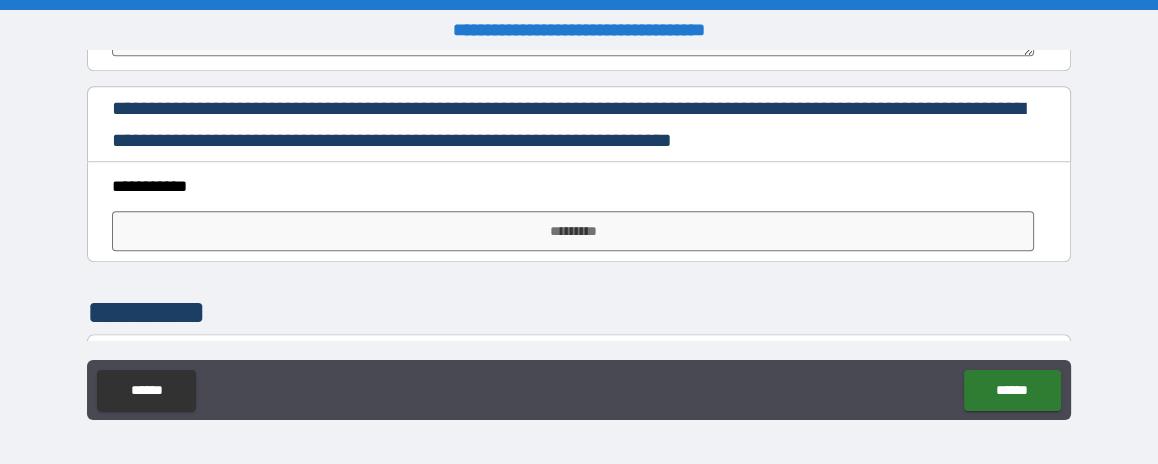scroll, scrollTop: 1999, scrollLeft: 0, axis: vertical 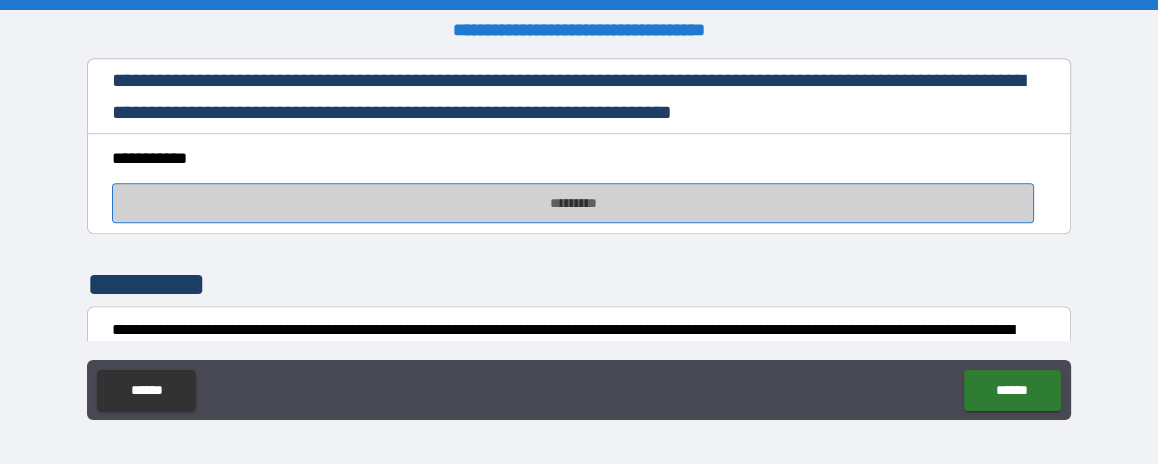click on "*********" at bounding box center (573, 203) 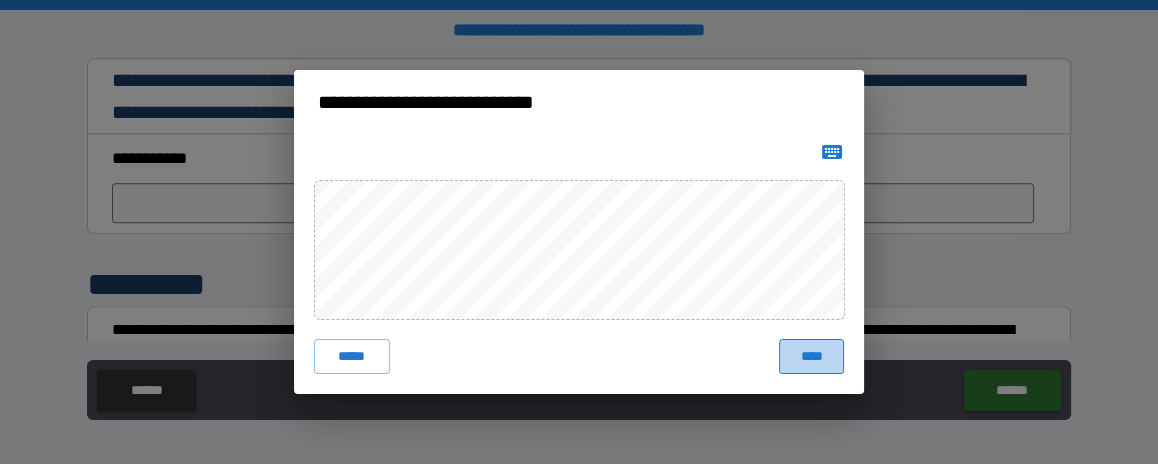 click on "****" at bounding box center [811, 357] 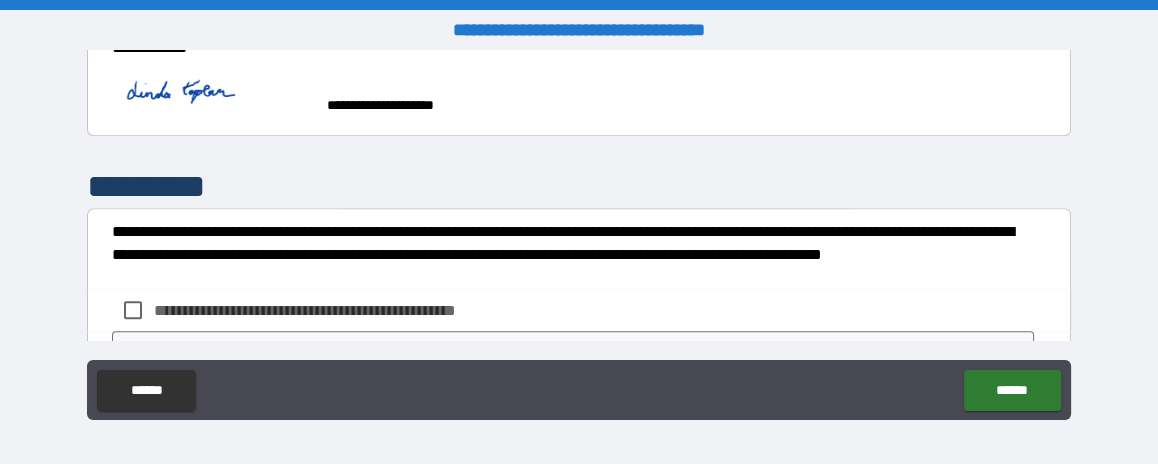scroll, scrollTop: 2216, scrollLeft: 0, axis: vertical 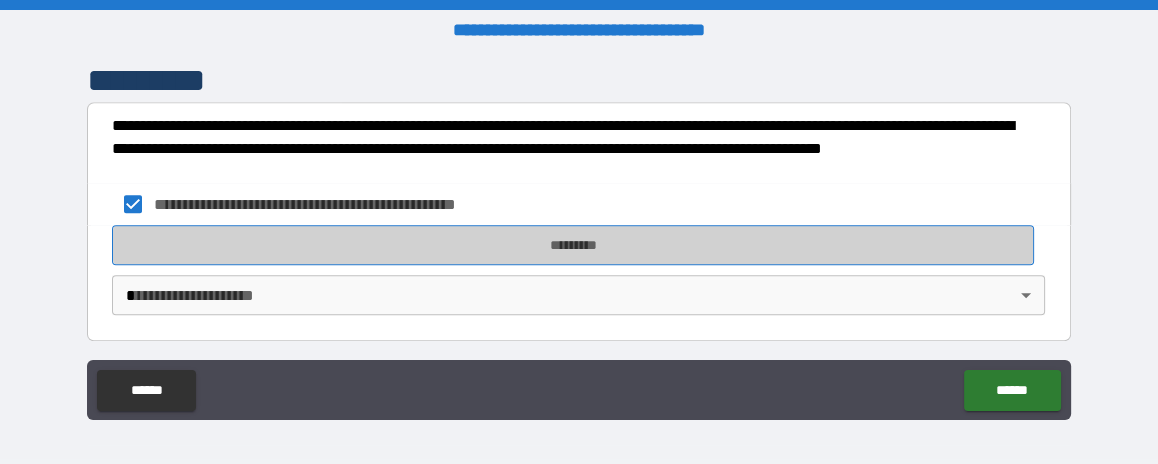 drag, startPoint x: 336, startPoint y: 224, endPoint x: 312, endPoint y: 243, distance: 30.610456 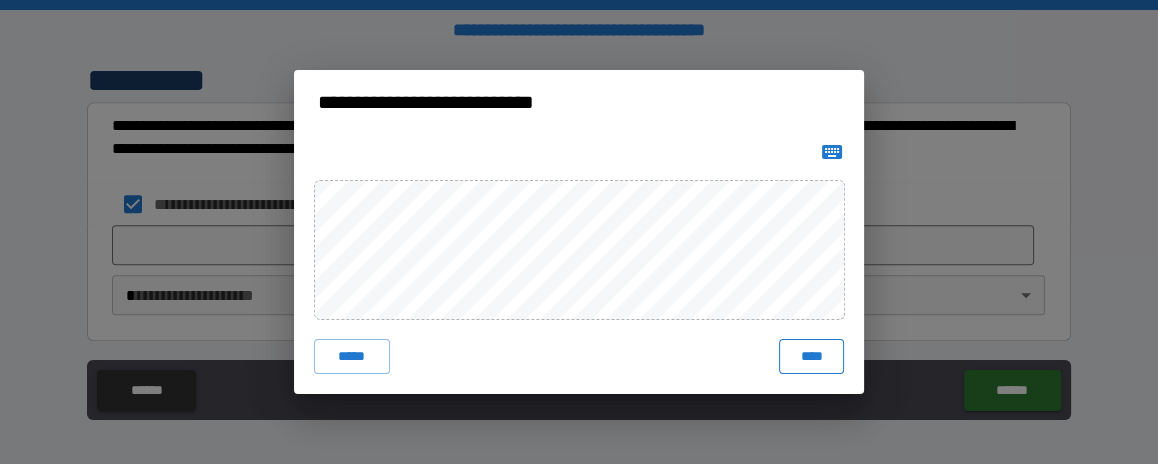 click on "****" at bounding box center [811, 357] 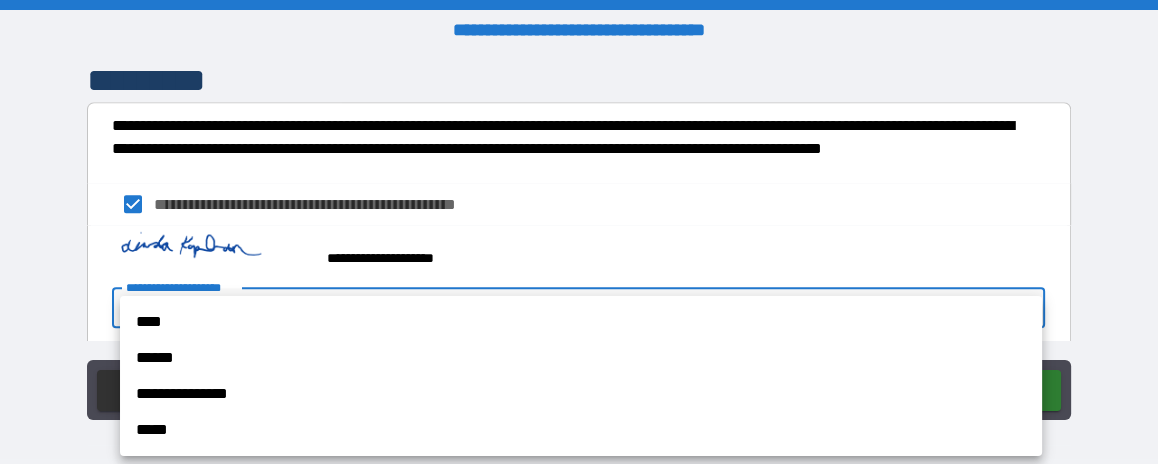 click on "**********" at bounding box center (579, 232) 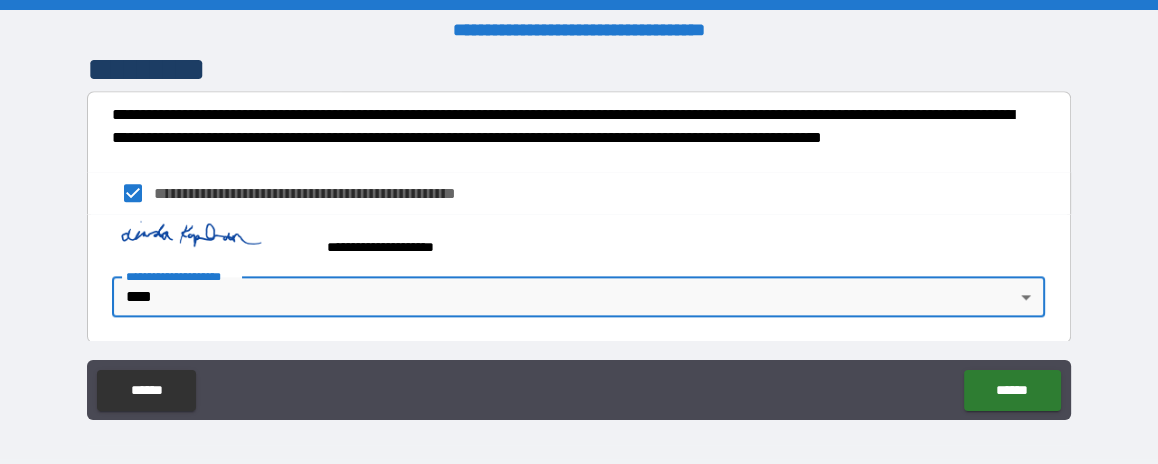scroll, scrollTop: 2229, scrollLeft: 0, axis: vertical 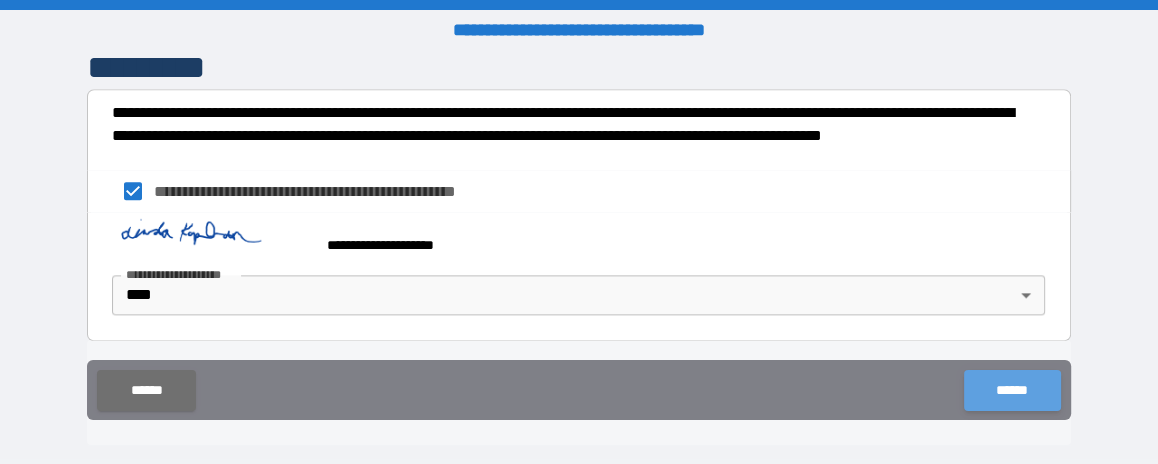 click on "******" at bounding box center [1012, 390] 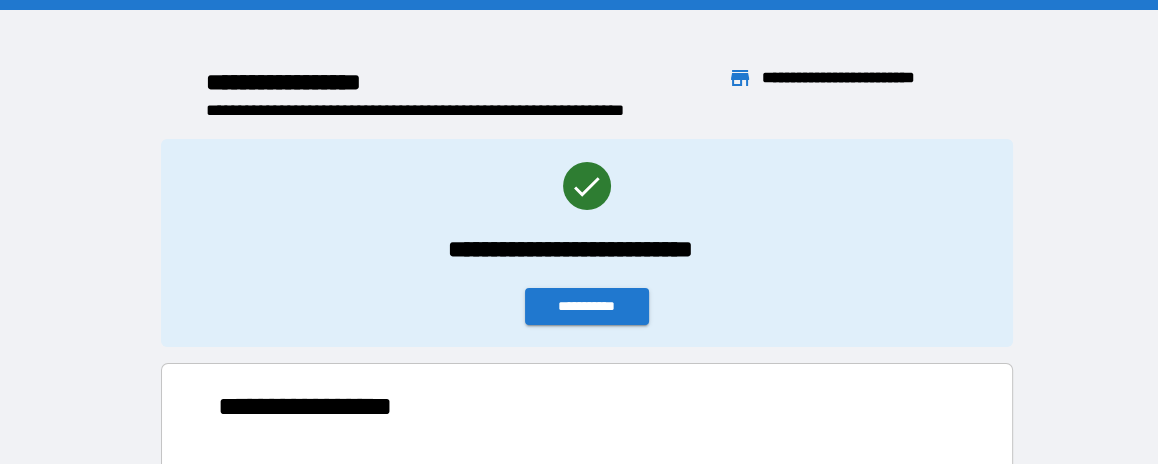 scroll, scrollTop: 19, scrollLeft: 19, axis: both 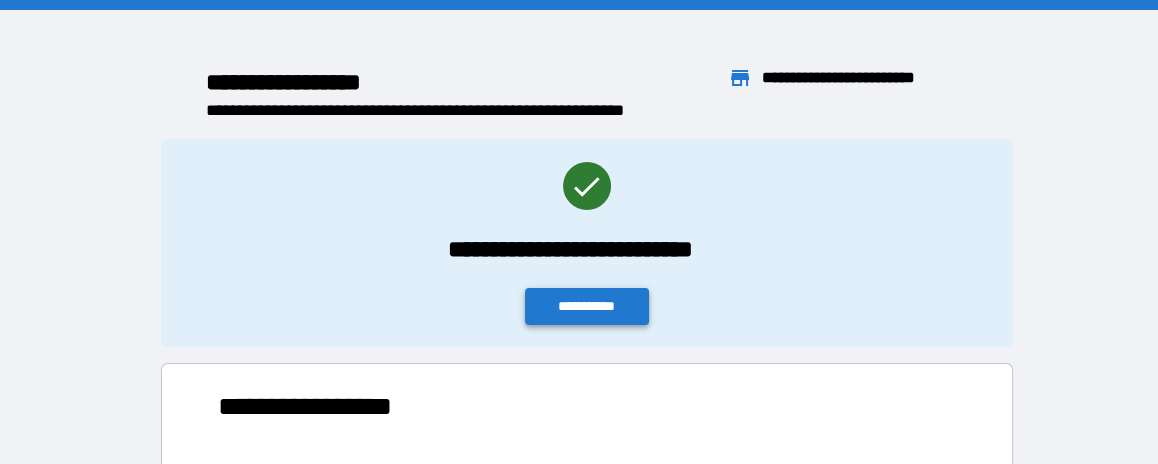 click on "**********" at bounding box center (587, 306) 